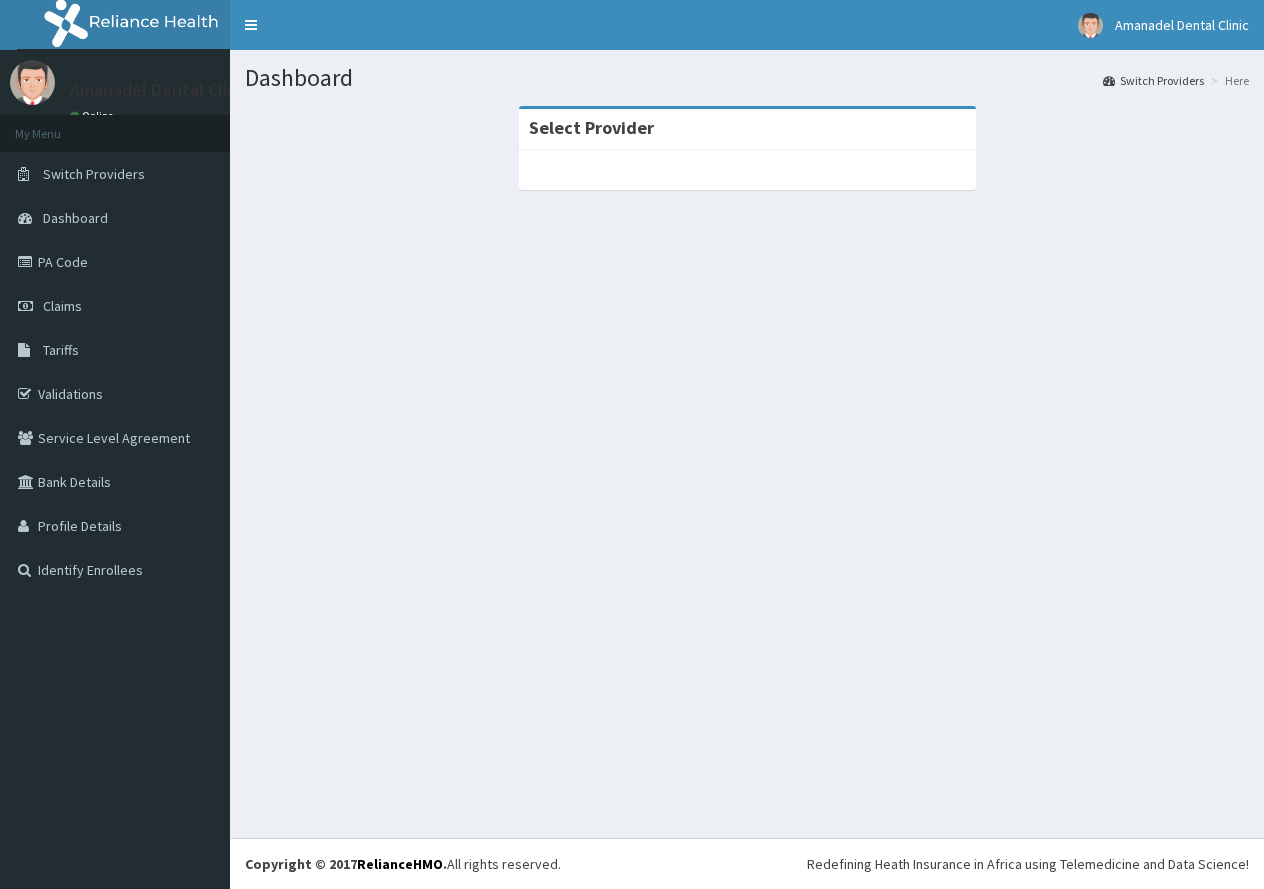 scroll, scrollTop: 0, scrollLeft: 0, axis: both 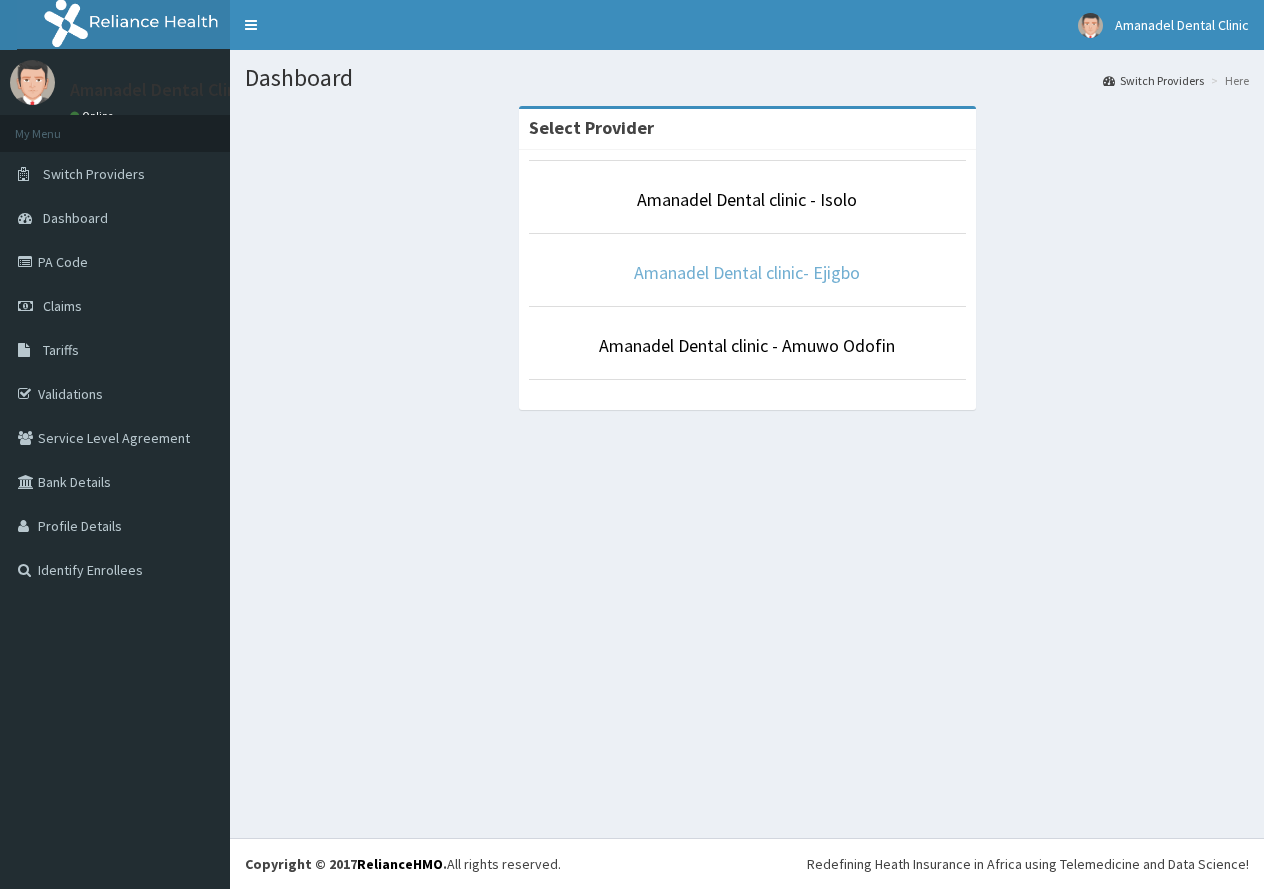 click on "Amanadel Dental clinic- Ejigbo" at bounding box center [747, 272] 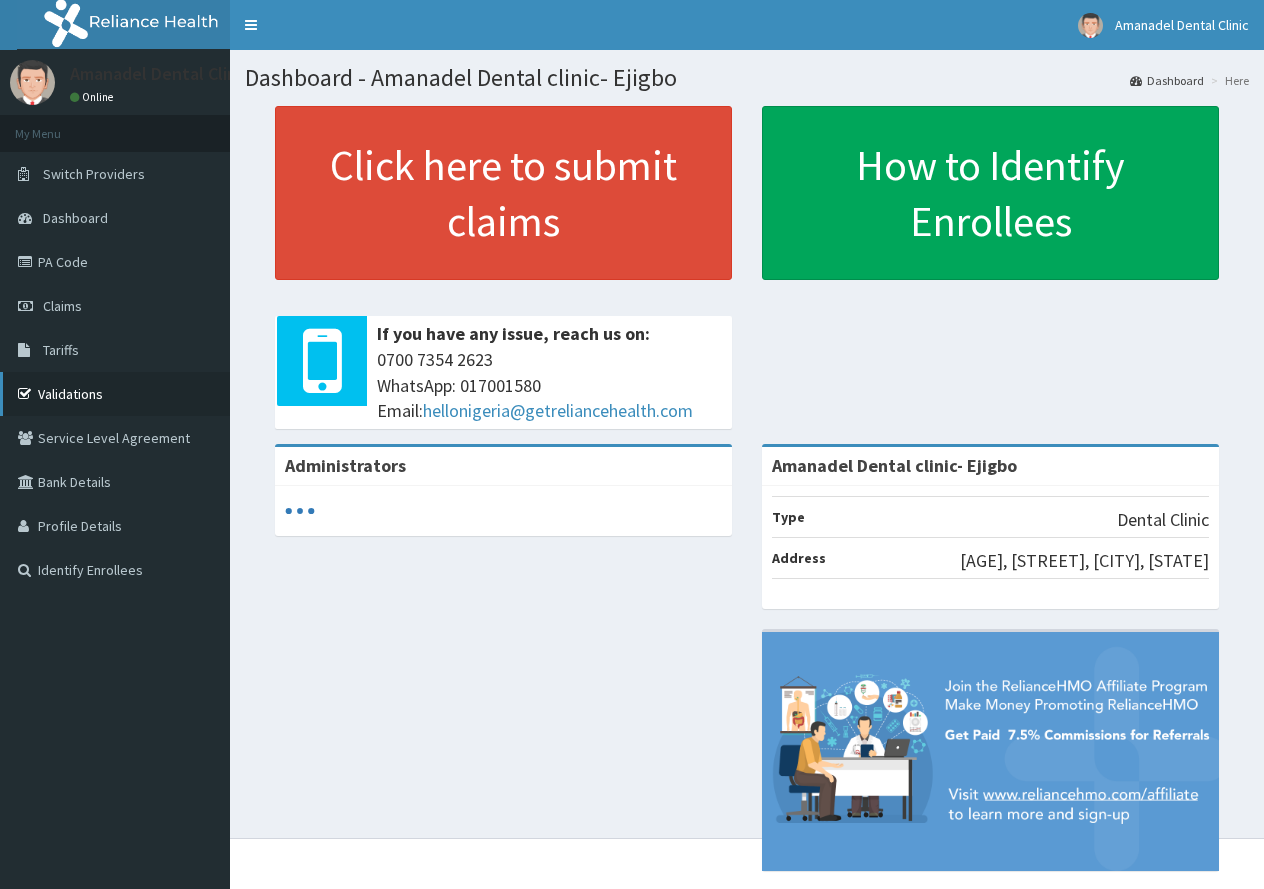 scroll, scrollTop: 0, scrollLeft: 0, axis: both 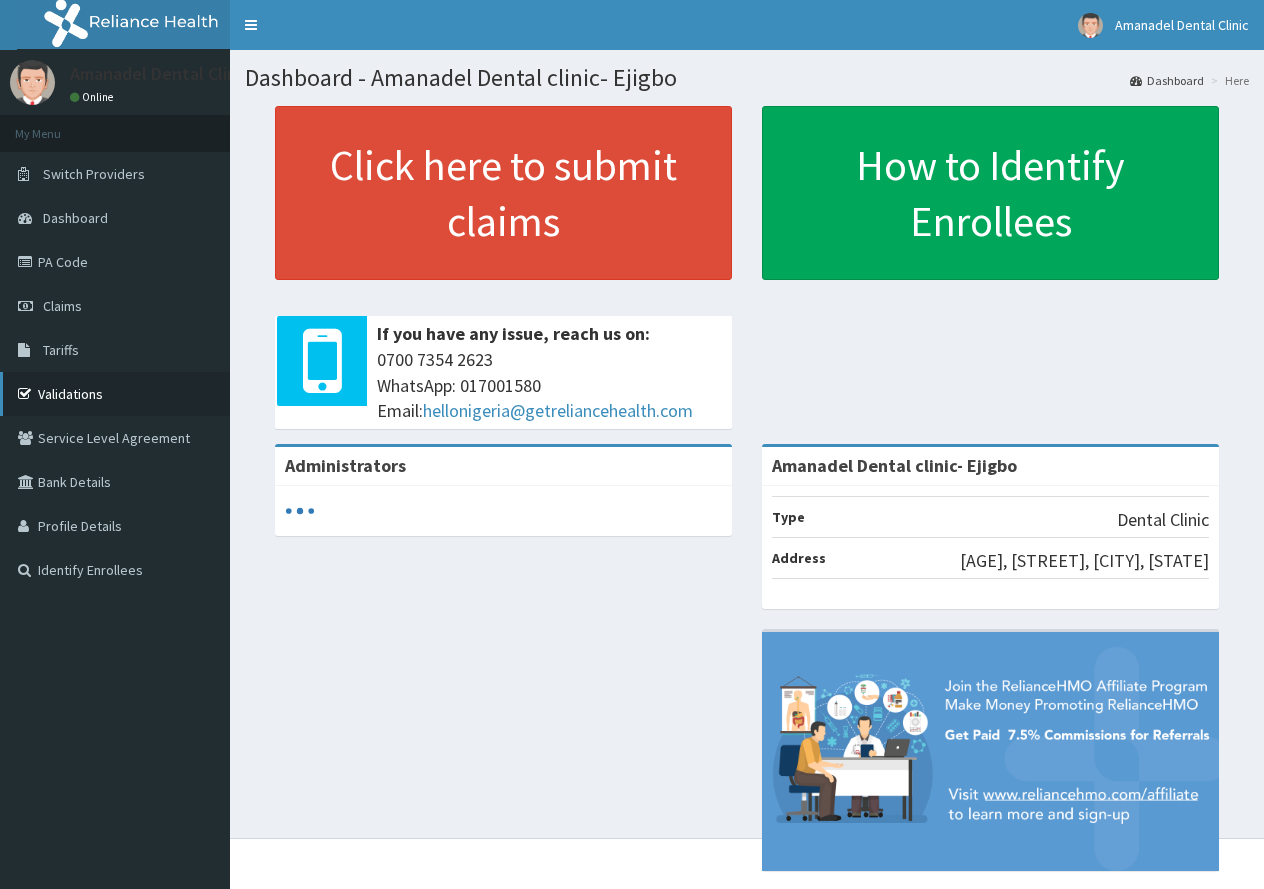 click on "Validations" at bounding box center (115, 394) 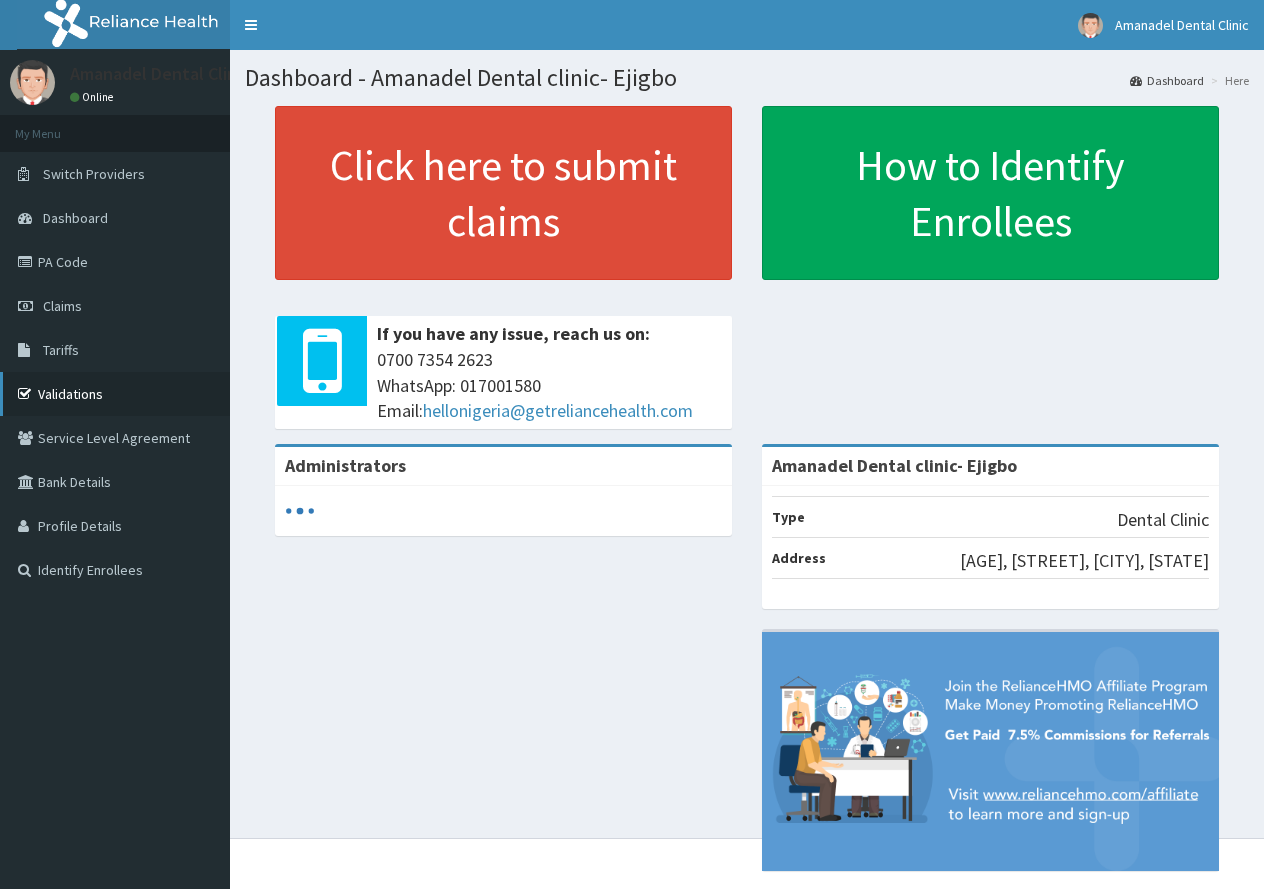 click on "Validations" at bounding box center (115, 394) 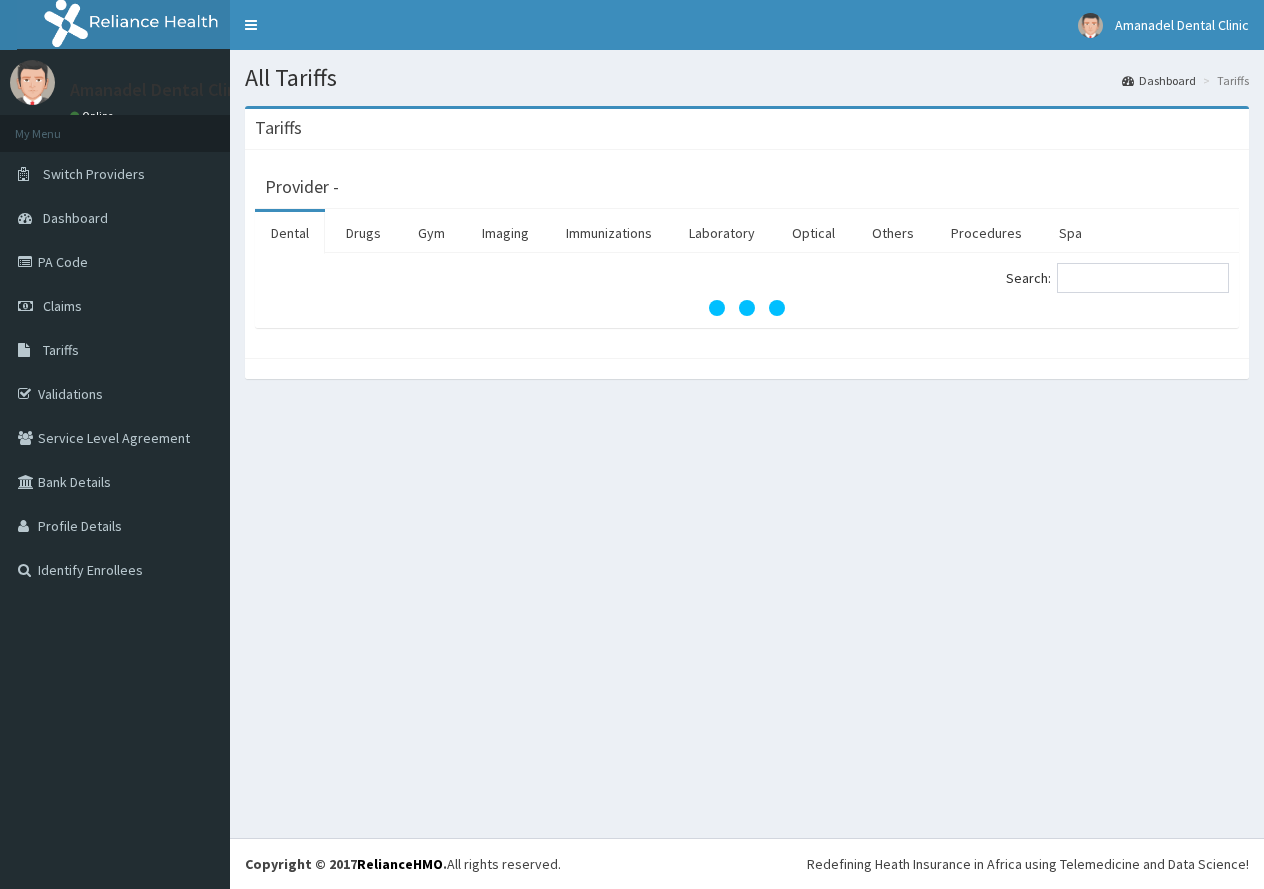 scroll, scrollTop: 0, scrollLeft: 0, axis: both 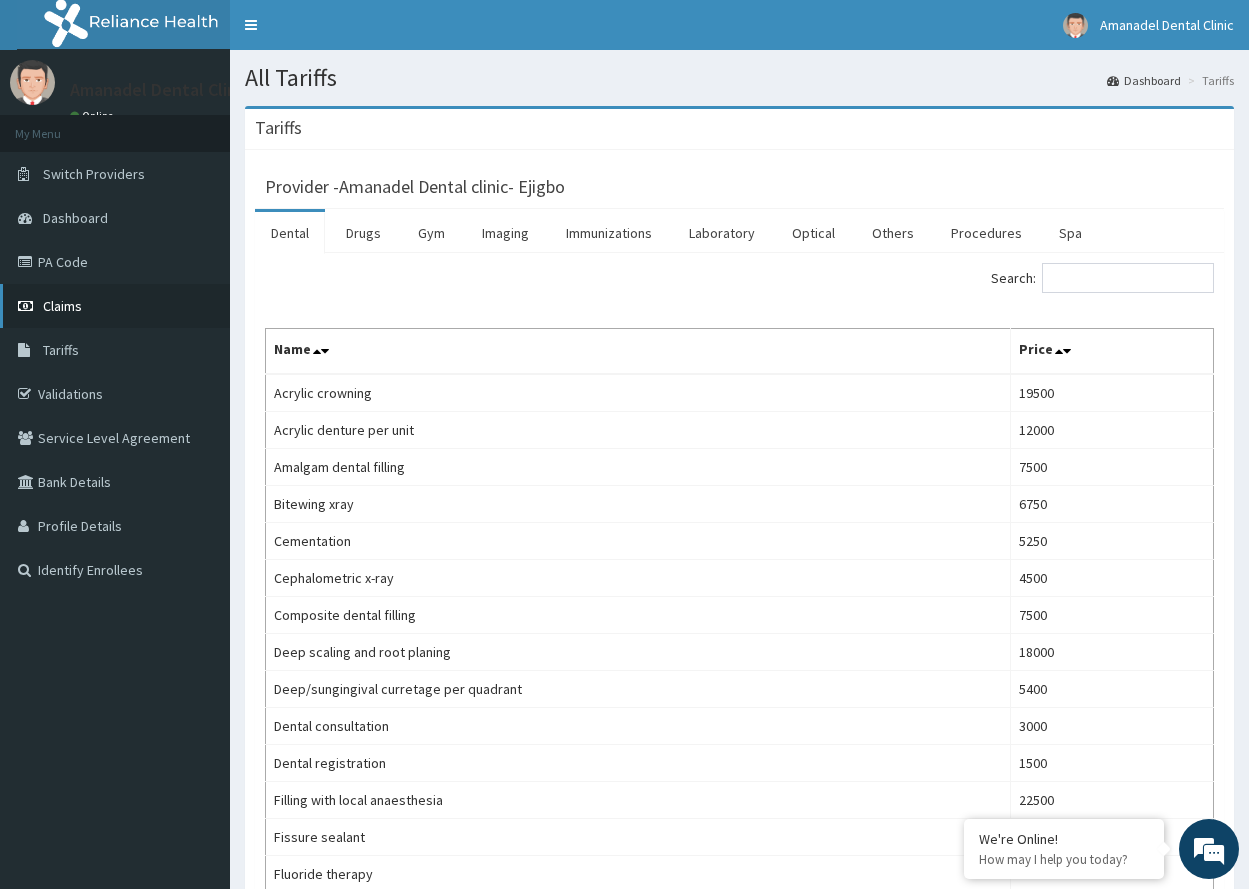 click on "Claims" at bounding box center (115, 306) 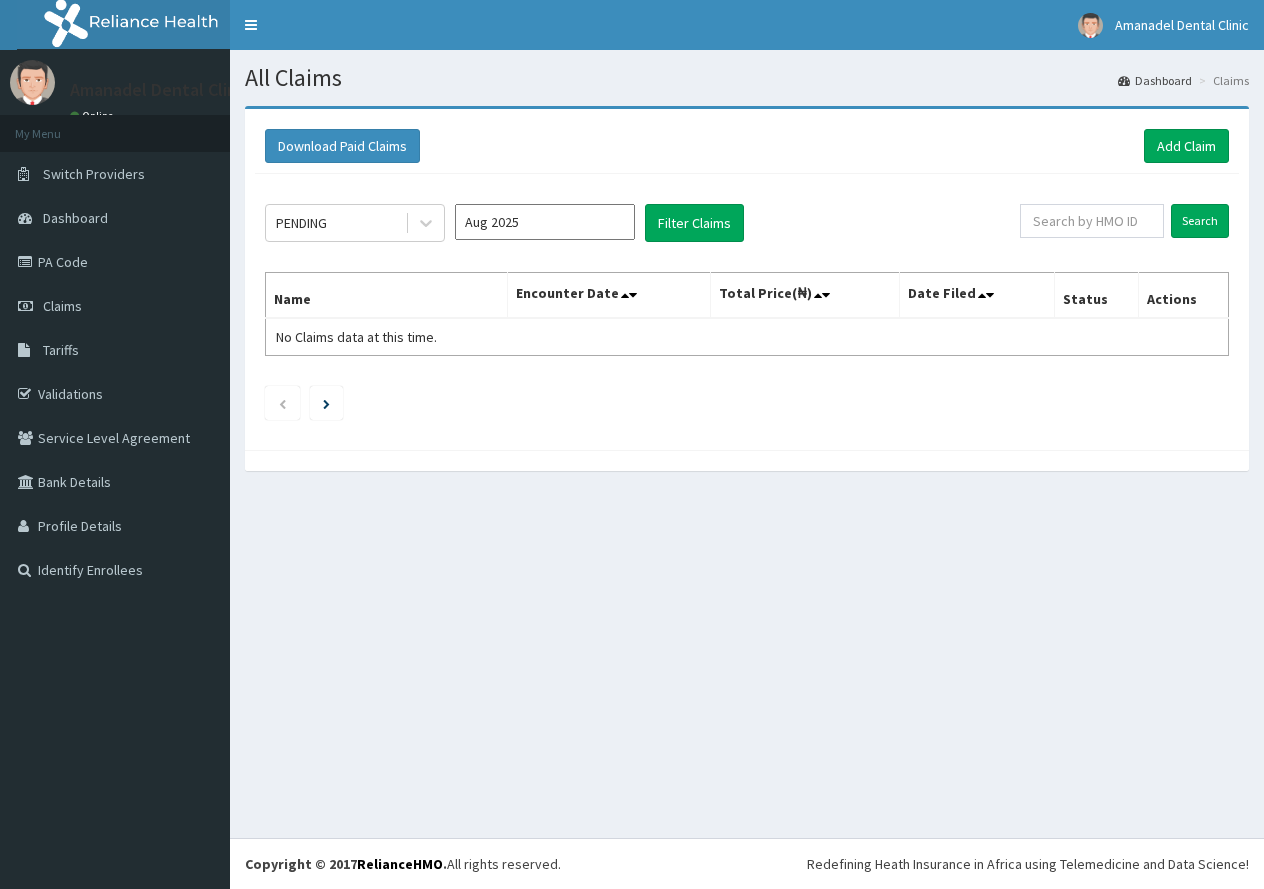 scroll, scrollTop: 0, scrollLeft: 0, axis: both 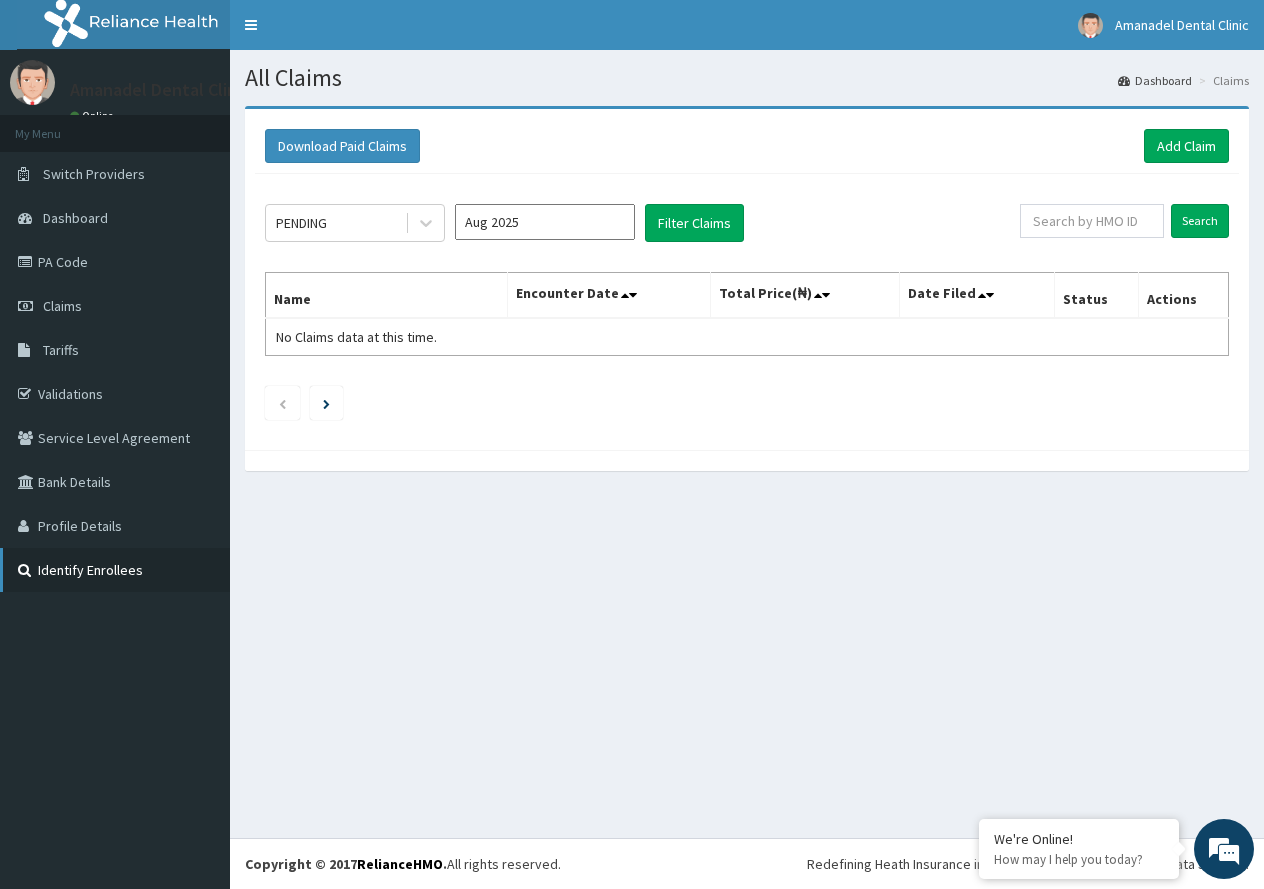 click on "Identify Enrollees" at bounding box center [115, 570] 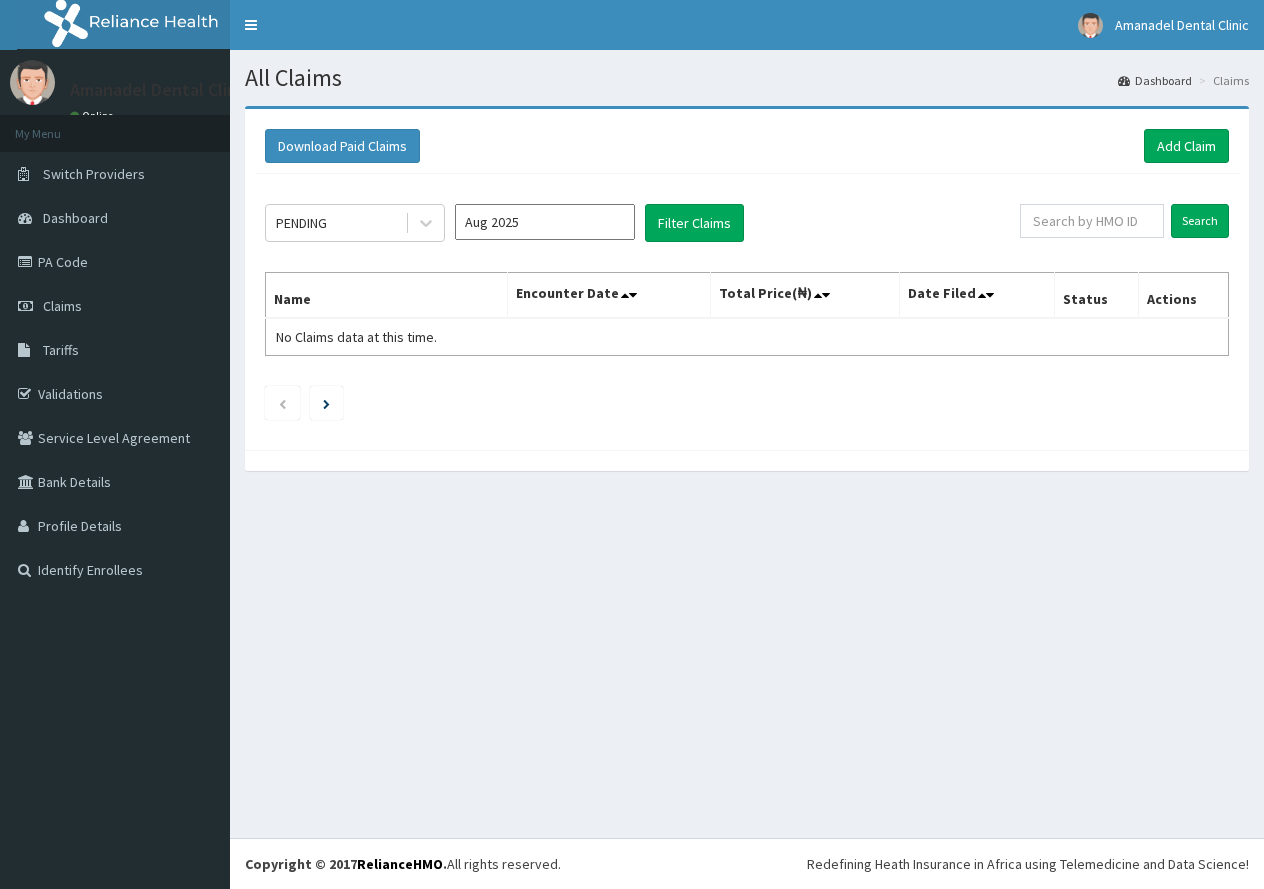 scroll, scrollTop: 0, scrollLeft: 0, axis: both 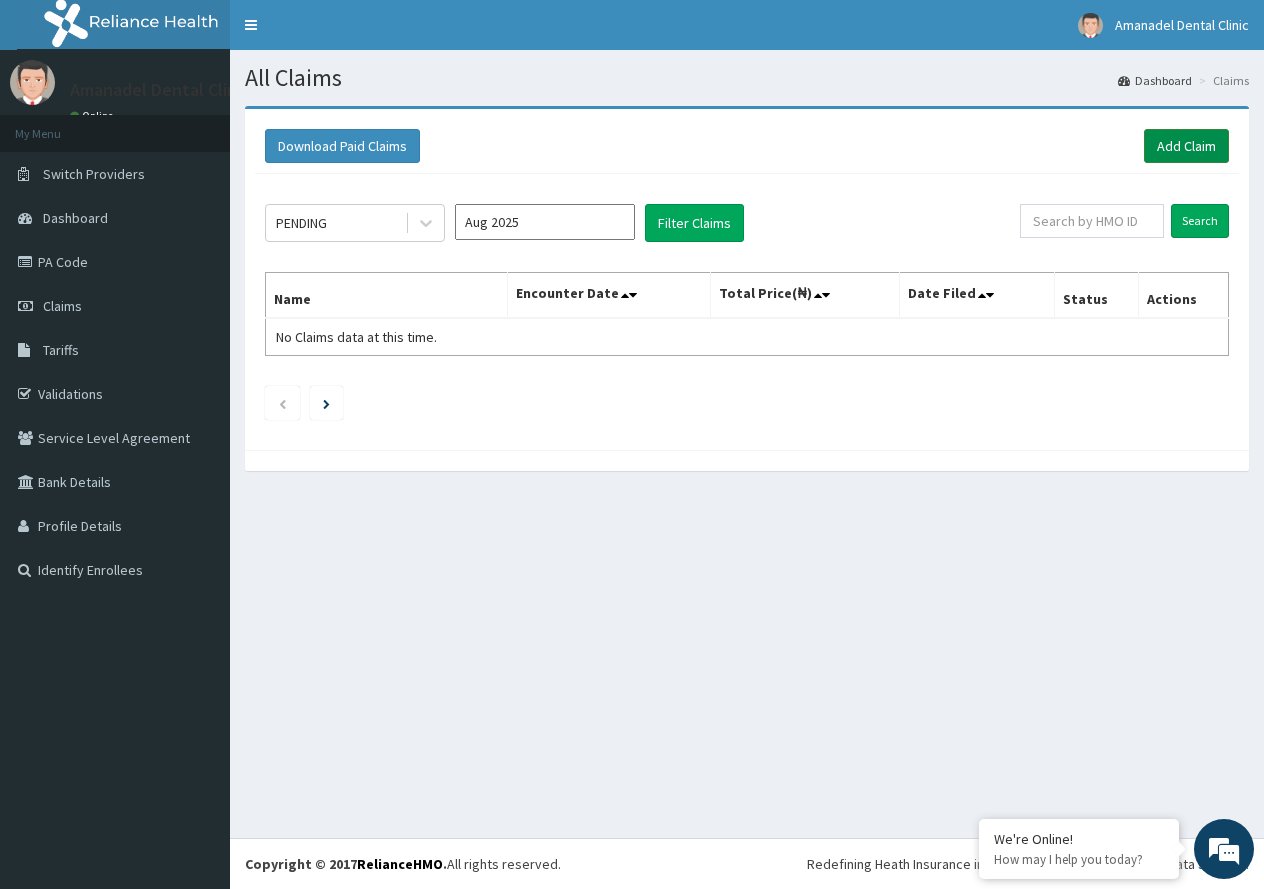 click on "Add Claim" at bounding box center (1186, 146) 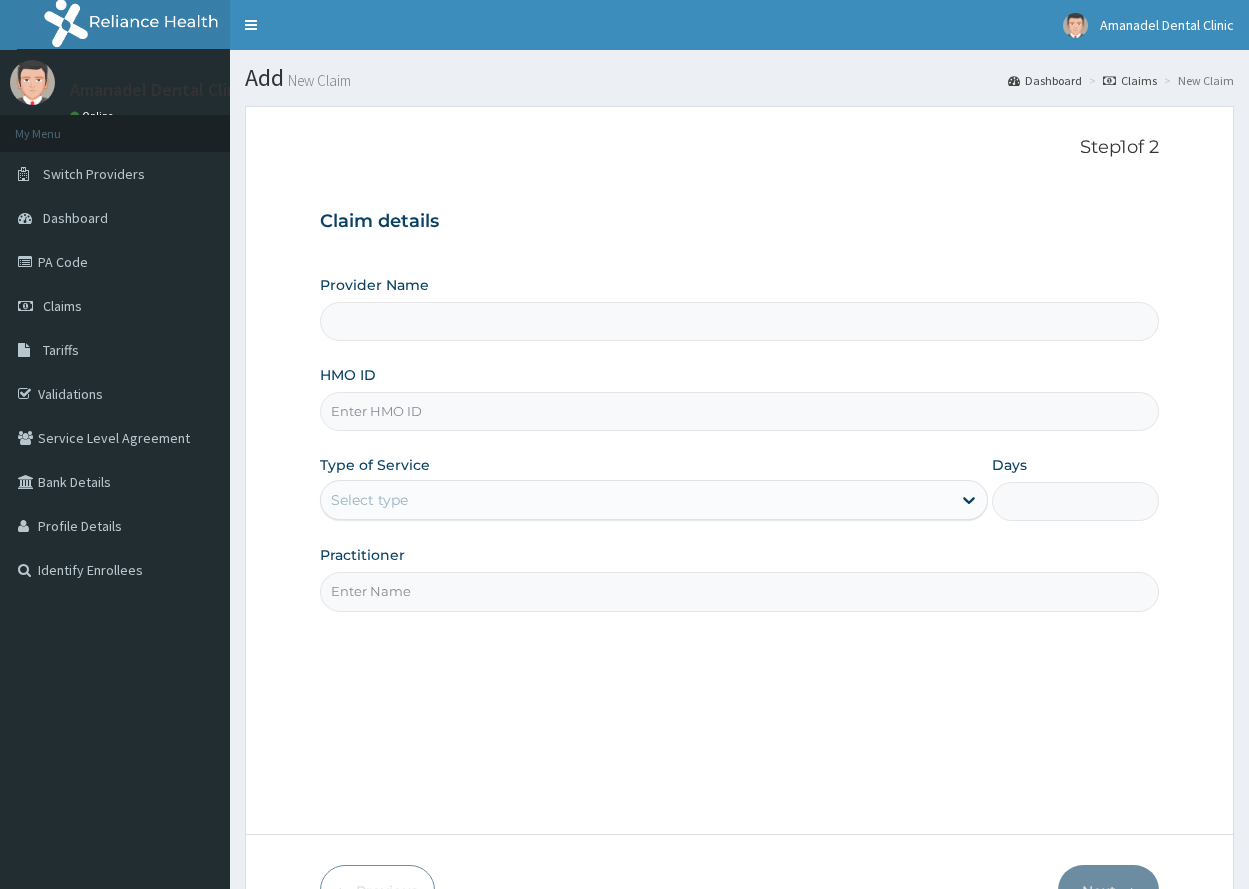 scroll, scrollTop: 0, scrollLeft: 0, axis: both 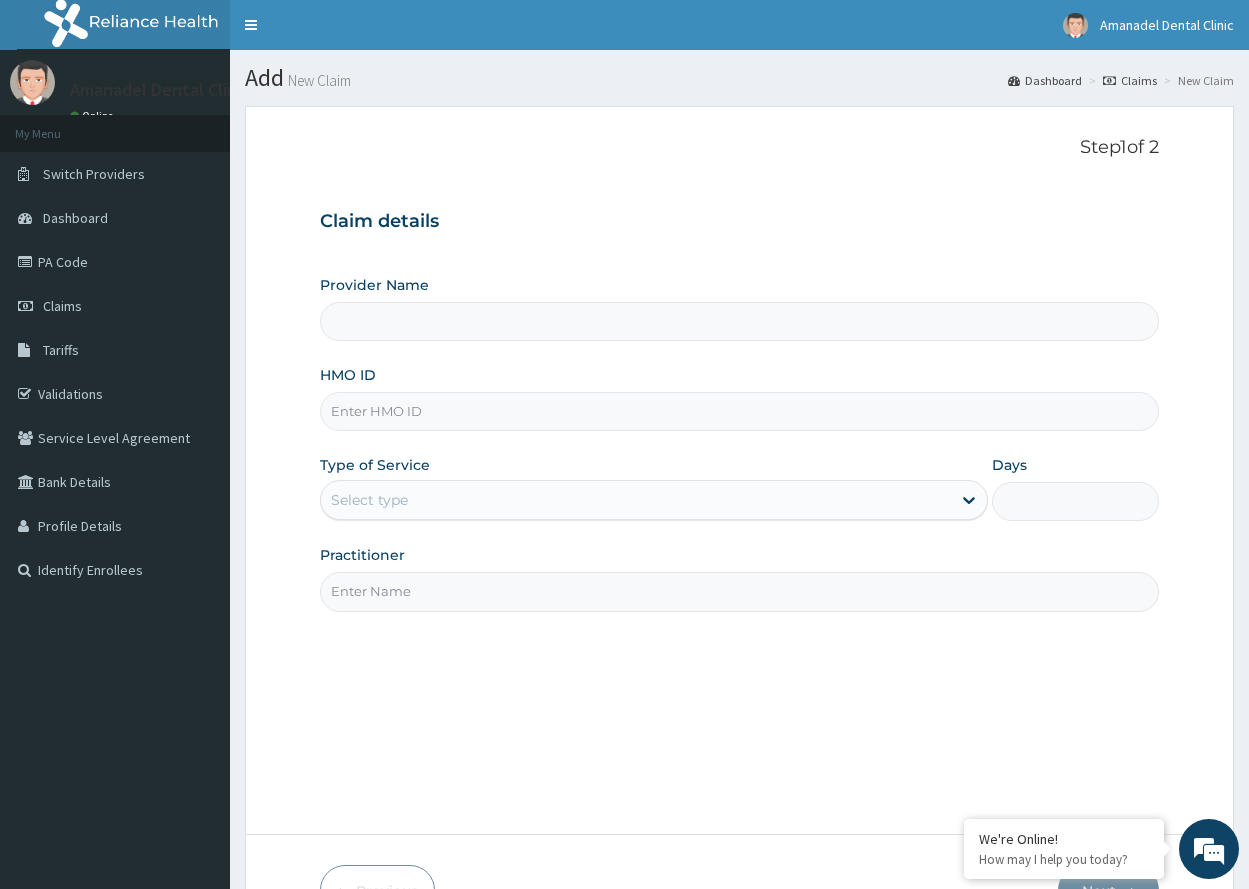 type on "Amanadel Dental clinic- Ejigbo" 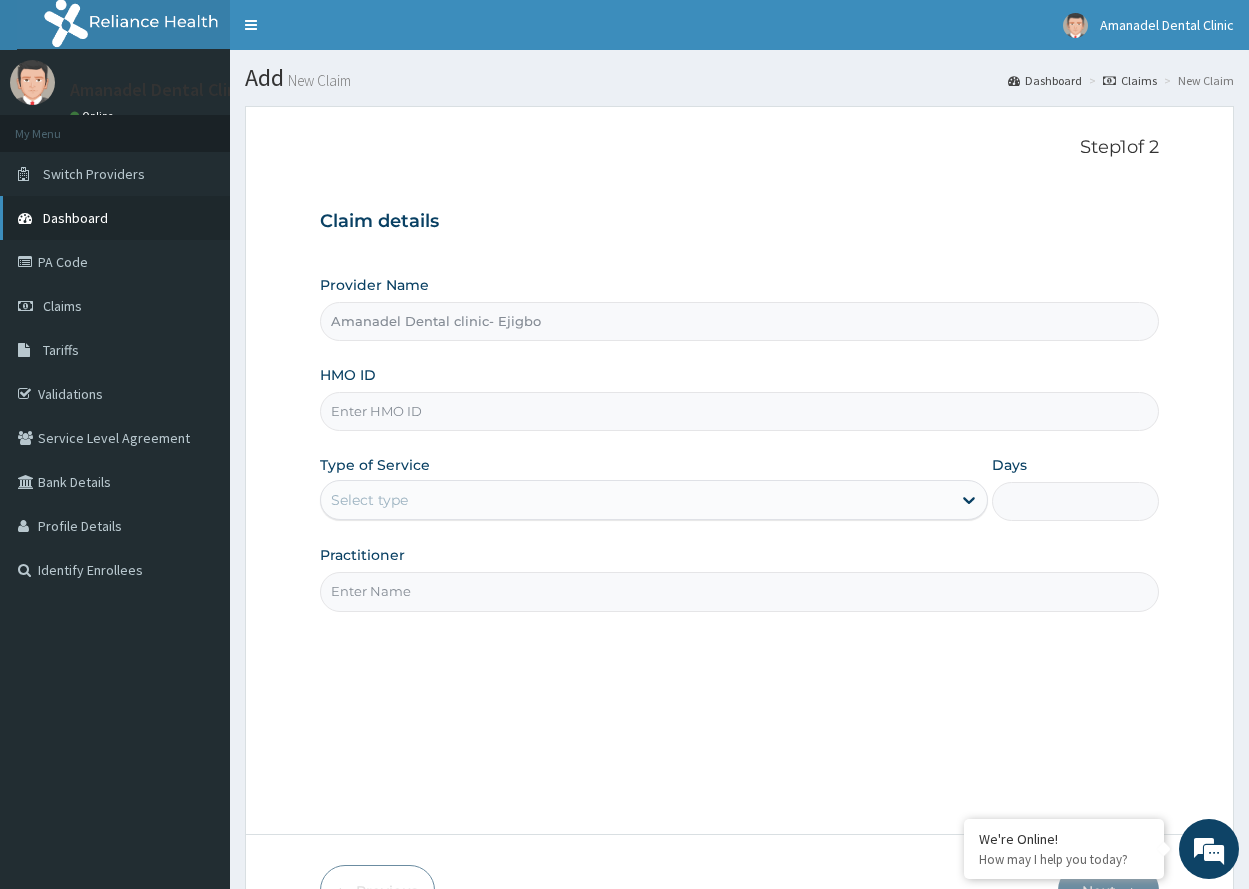 click on "Dashboard" at bounding box center (115, 218) 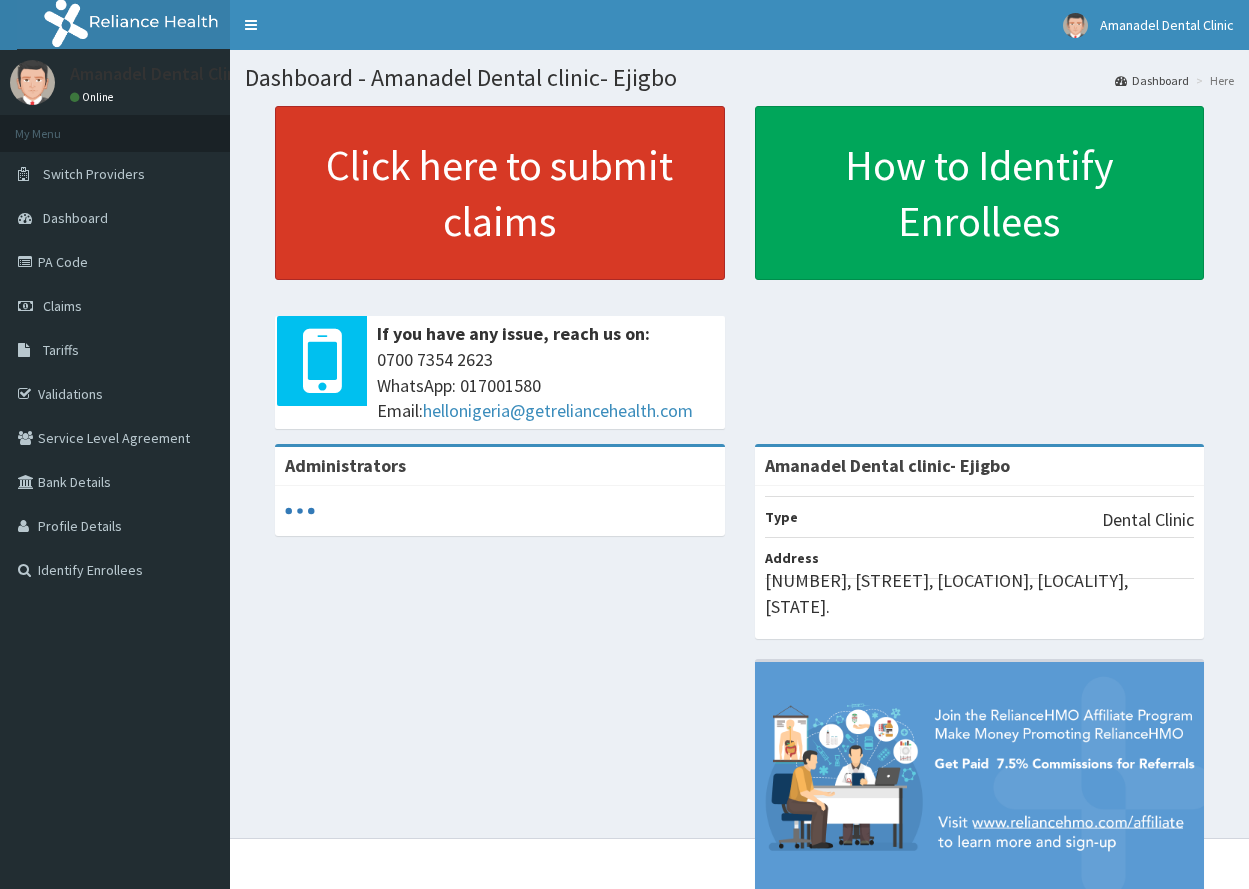 scroll, scrollTop: 0, scrollLeft: 0, axis: both 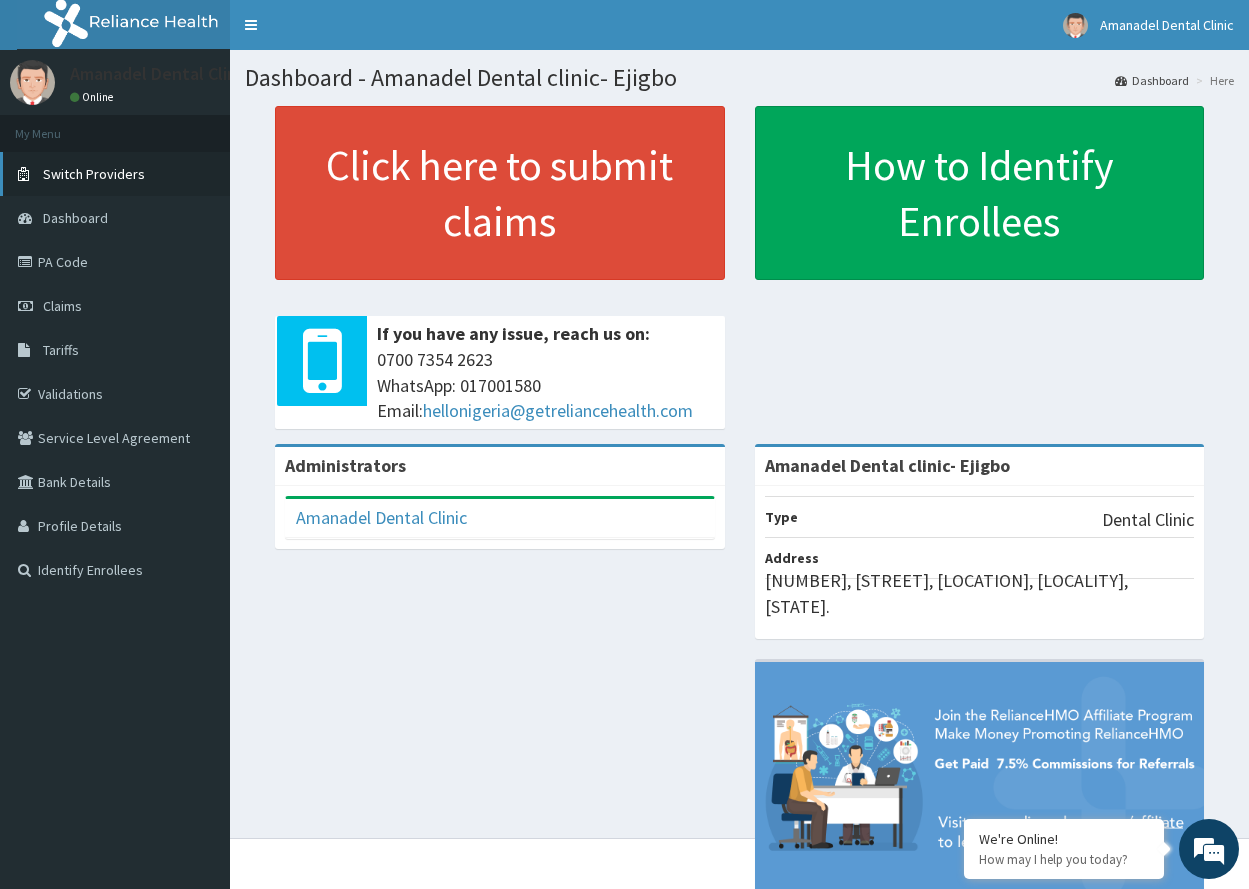 click on "Switch Providers" at bounding box center (94, 174) 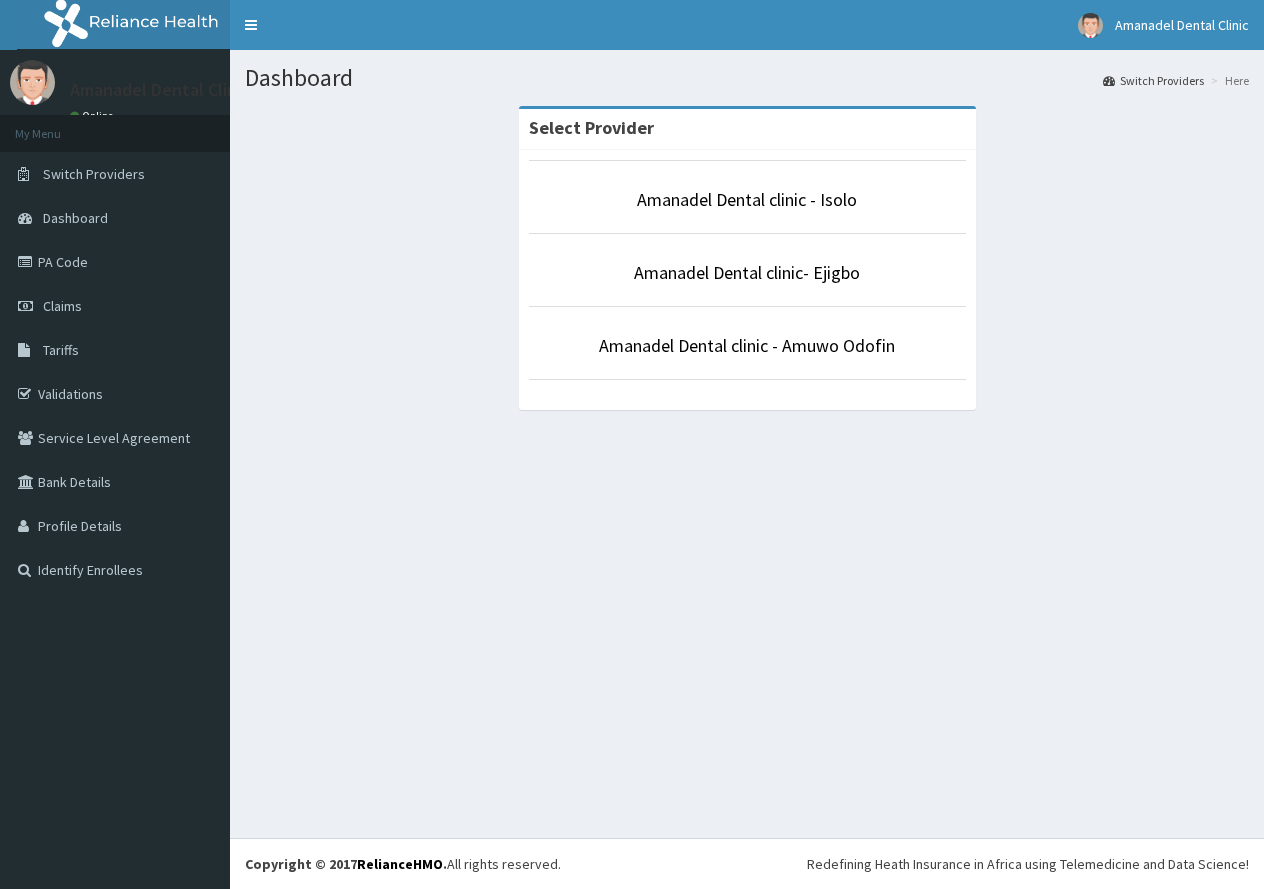 scroll, scrollTop: 0, scrollLeft: 0, axis: both 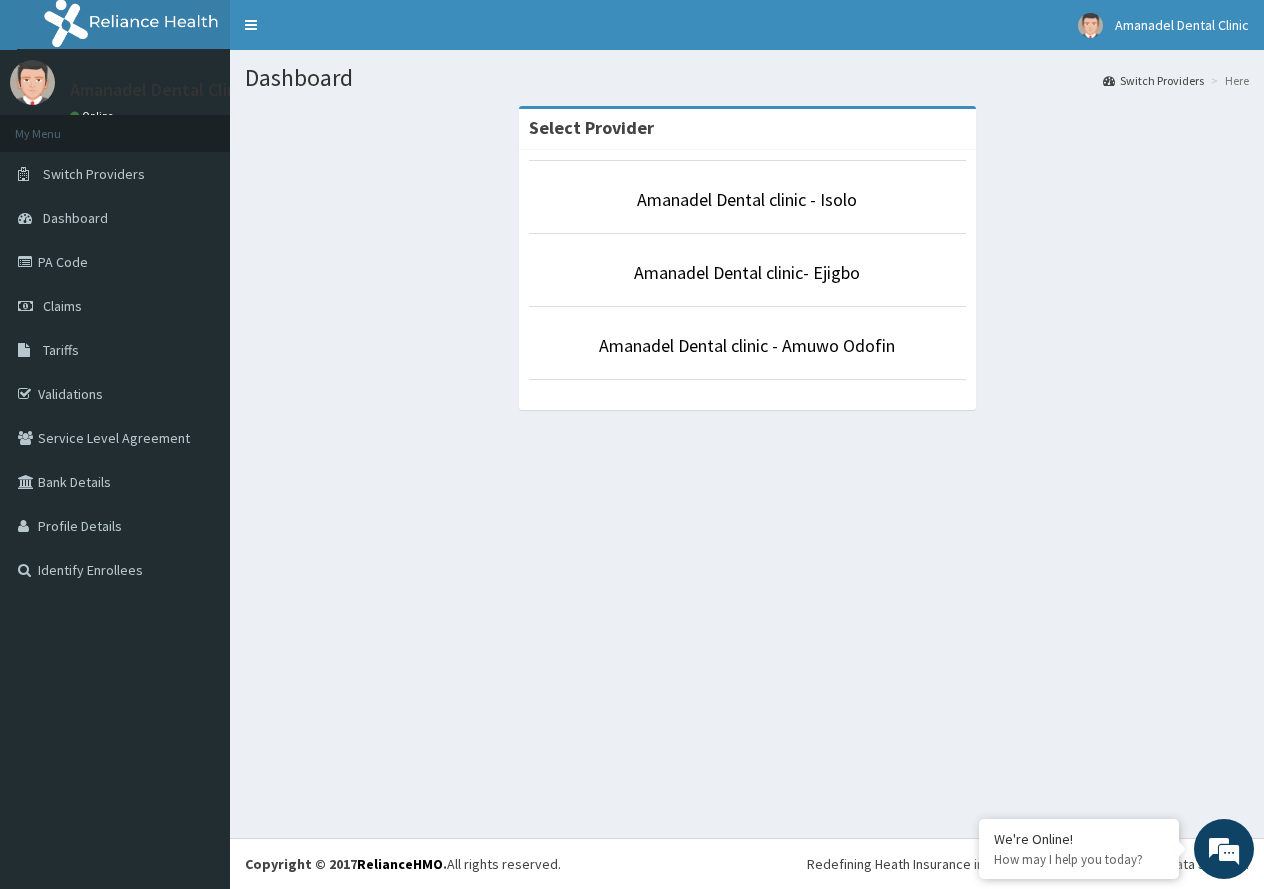 click on "Amanadel Dental clinic- Ejigbo" at bounding box center (747, 270) 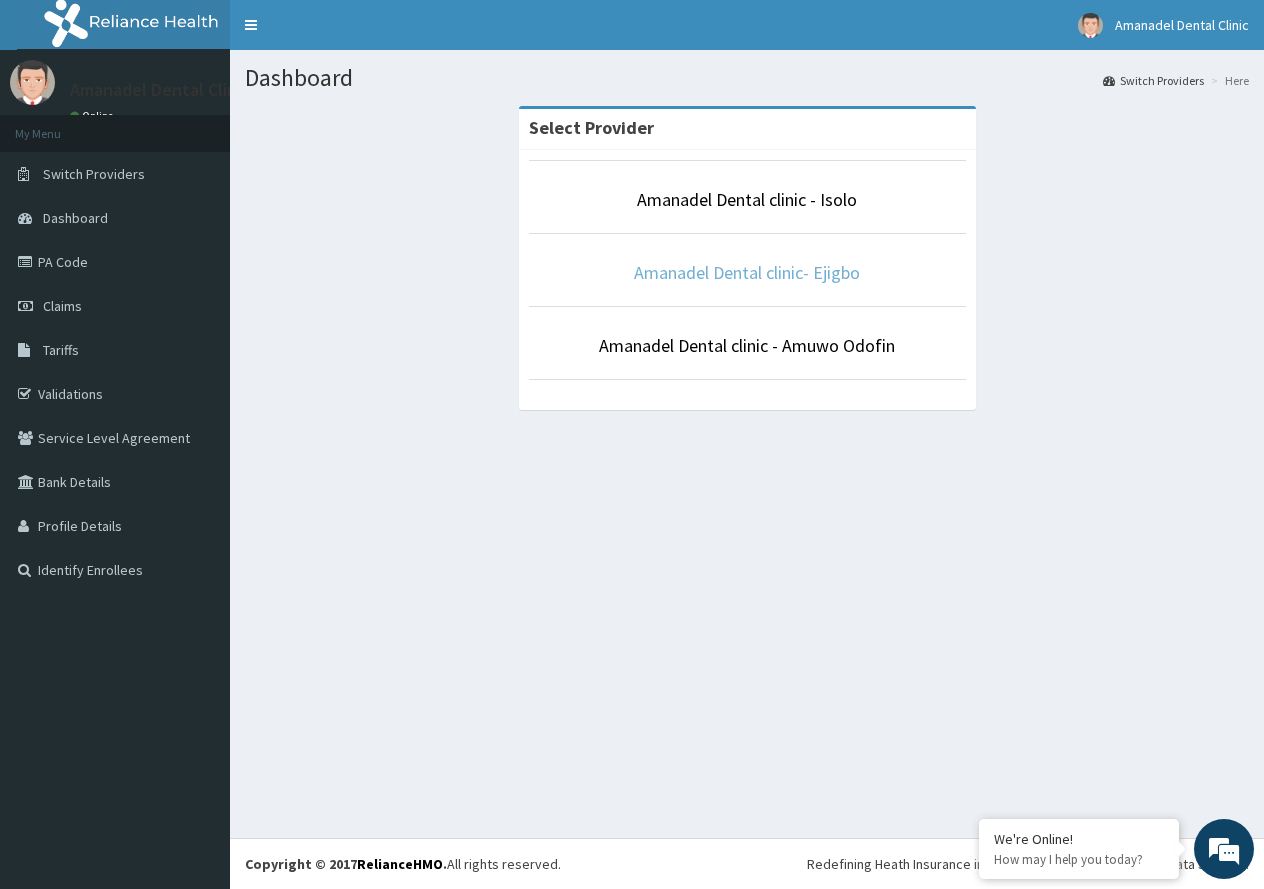 click on "Amanadel Dental clinic- Ejigbo" at bounding box center (747, 272) 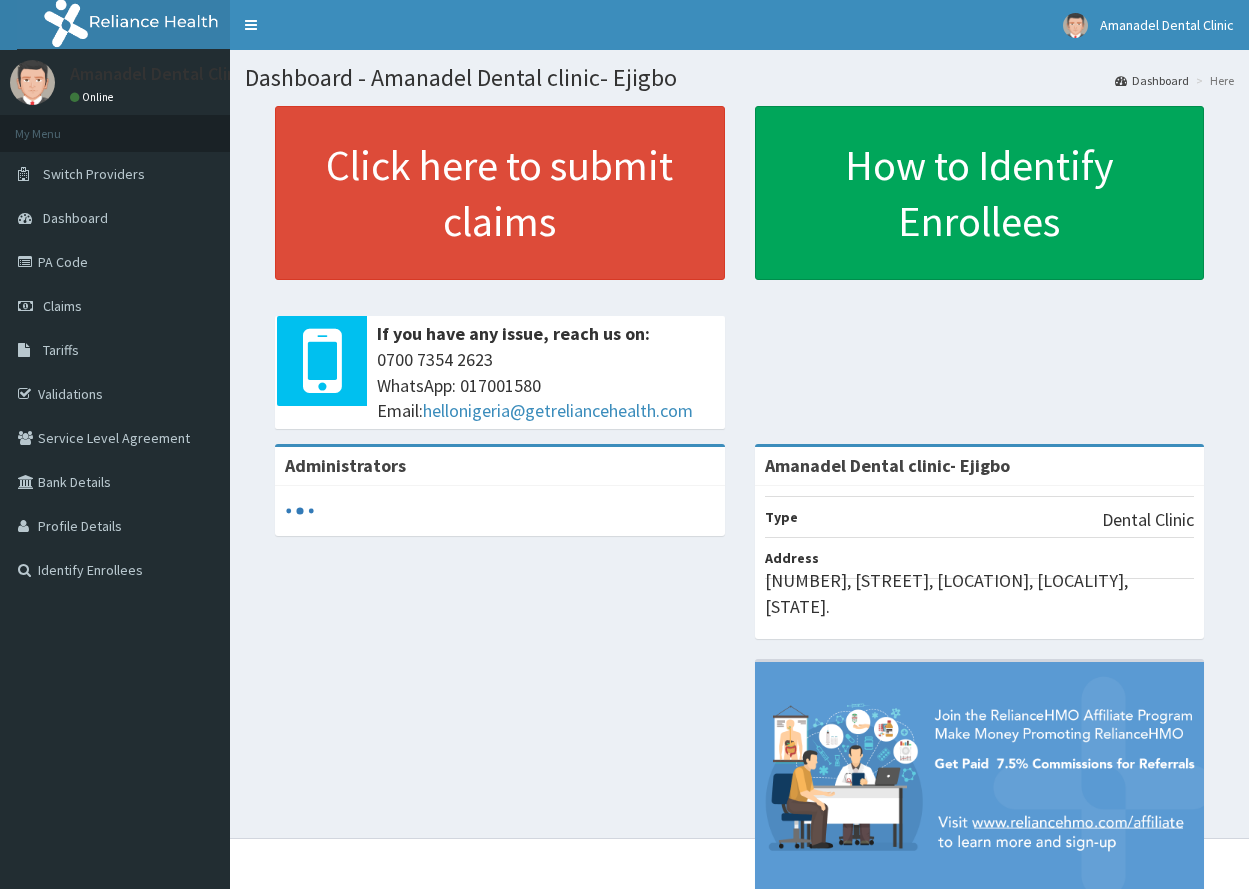 scroll, scrollTop: 0, scrollLeft: 0, axis: both 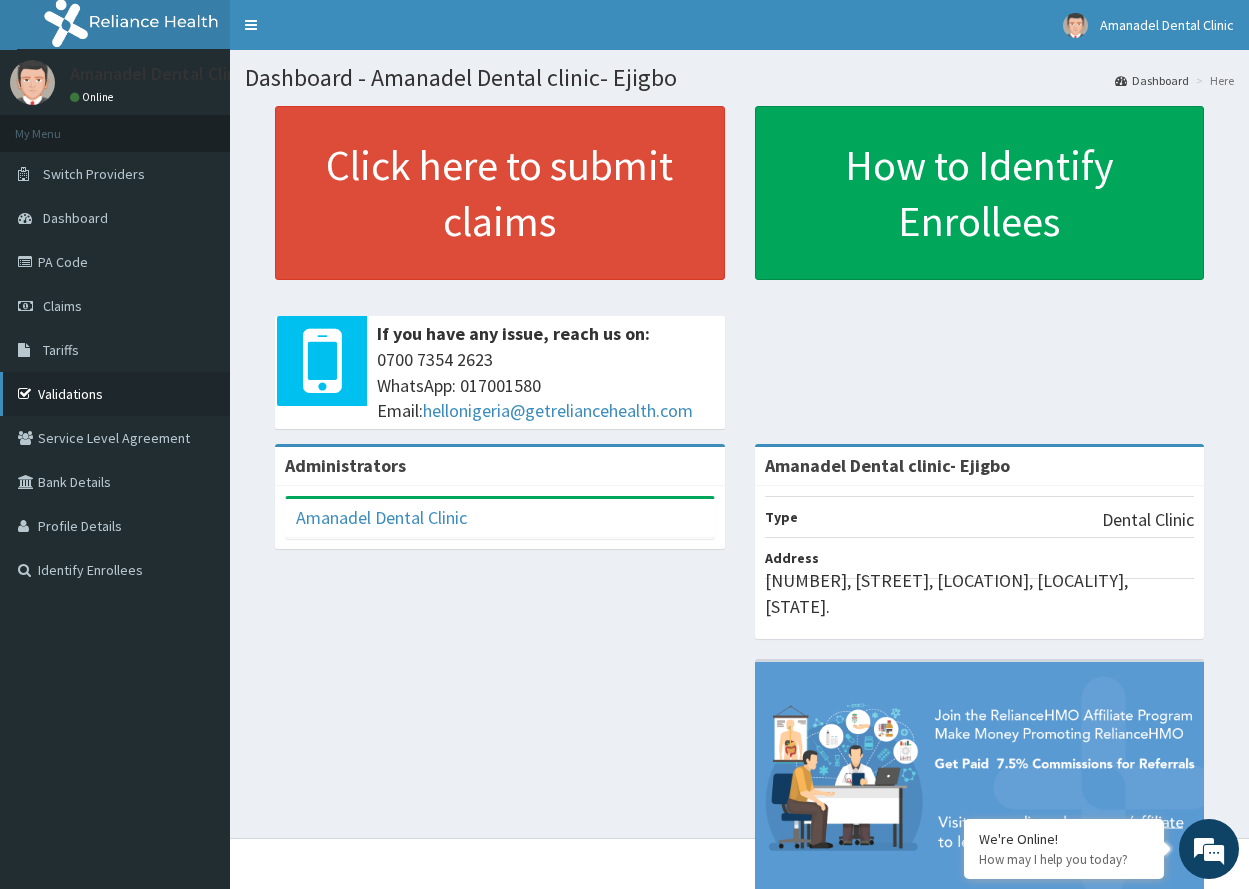 click on "Validations" at bounding box center (115, 394) 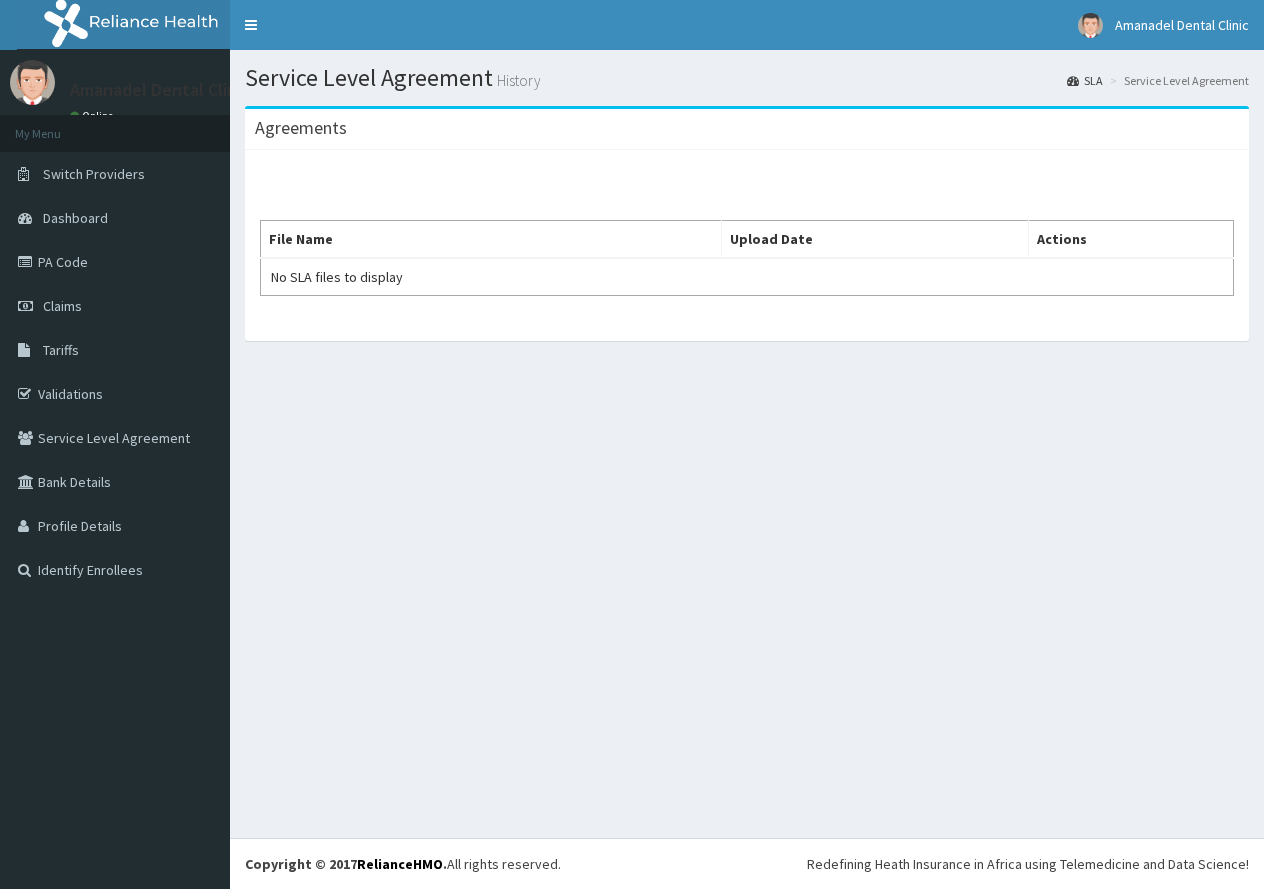 scroll, scrollTop: 0, scrollLeft: 0, axis: both 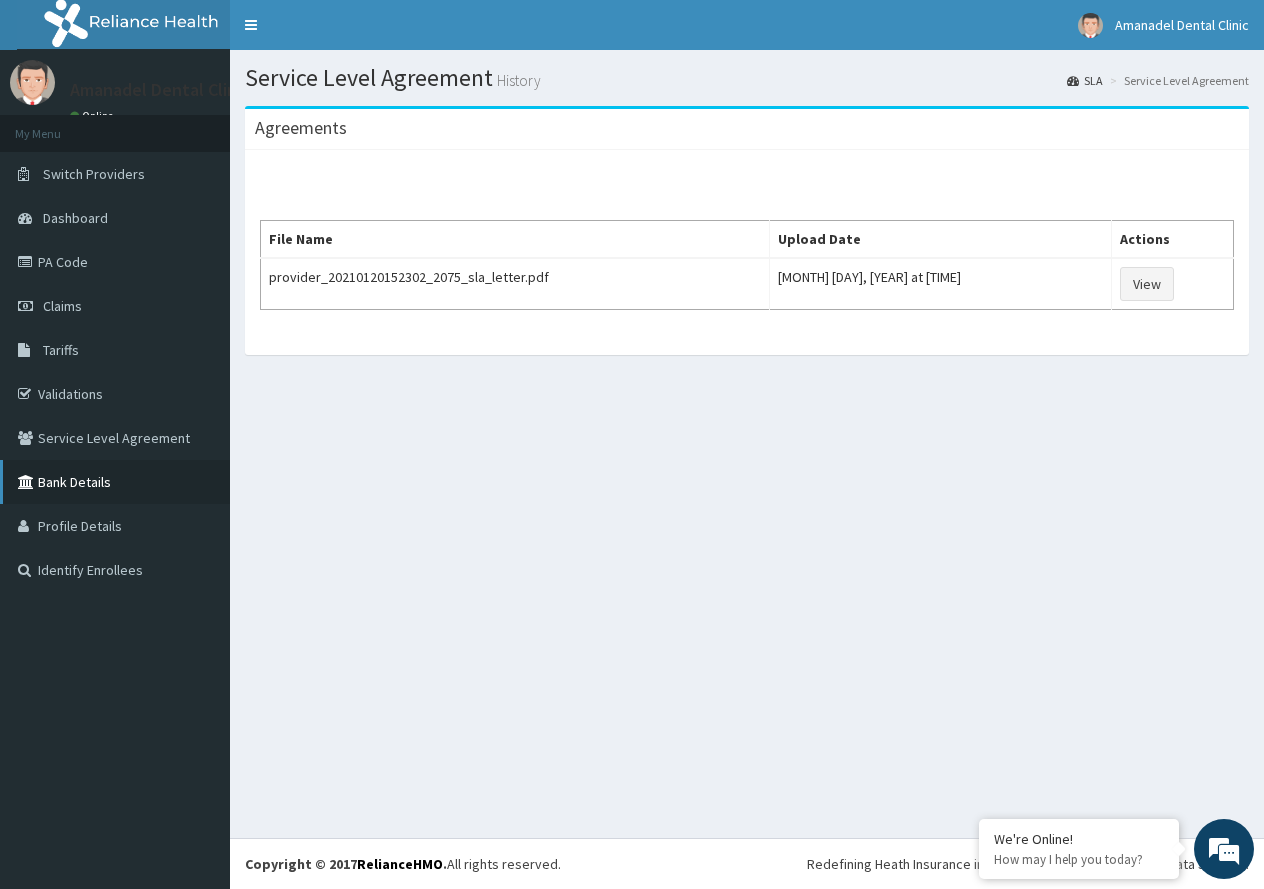 click on "Bank Details" at bounding box center (115, 482) 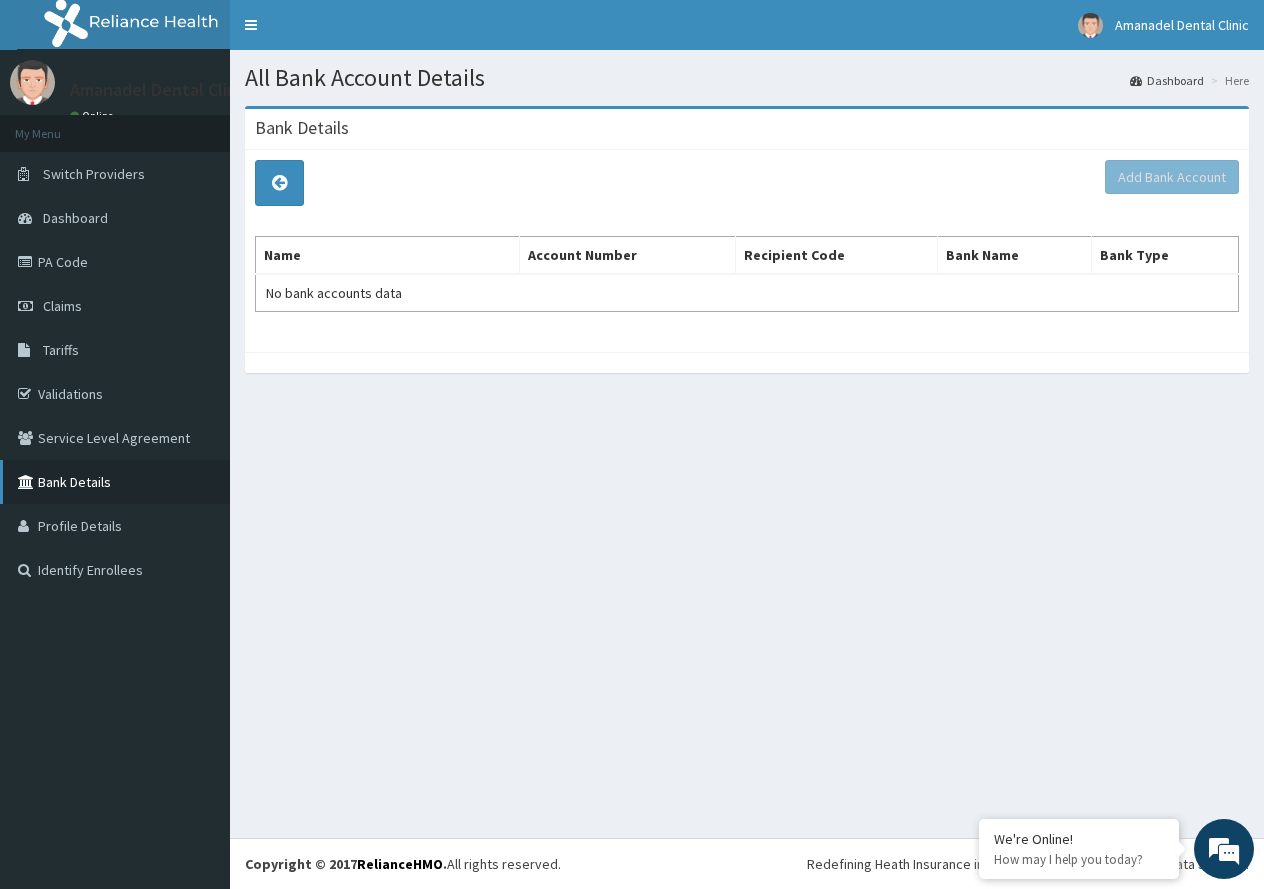 scroll, scrollTop: 0, scrollLeft: 0, axis: both 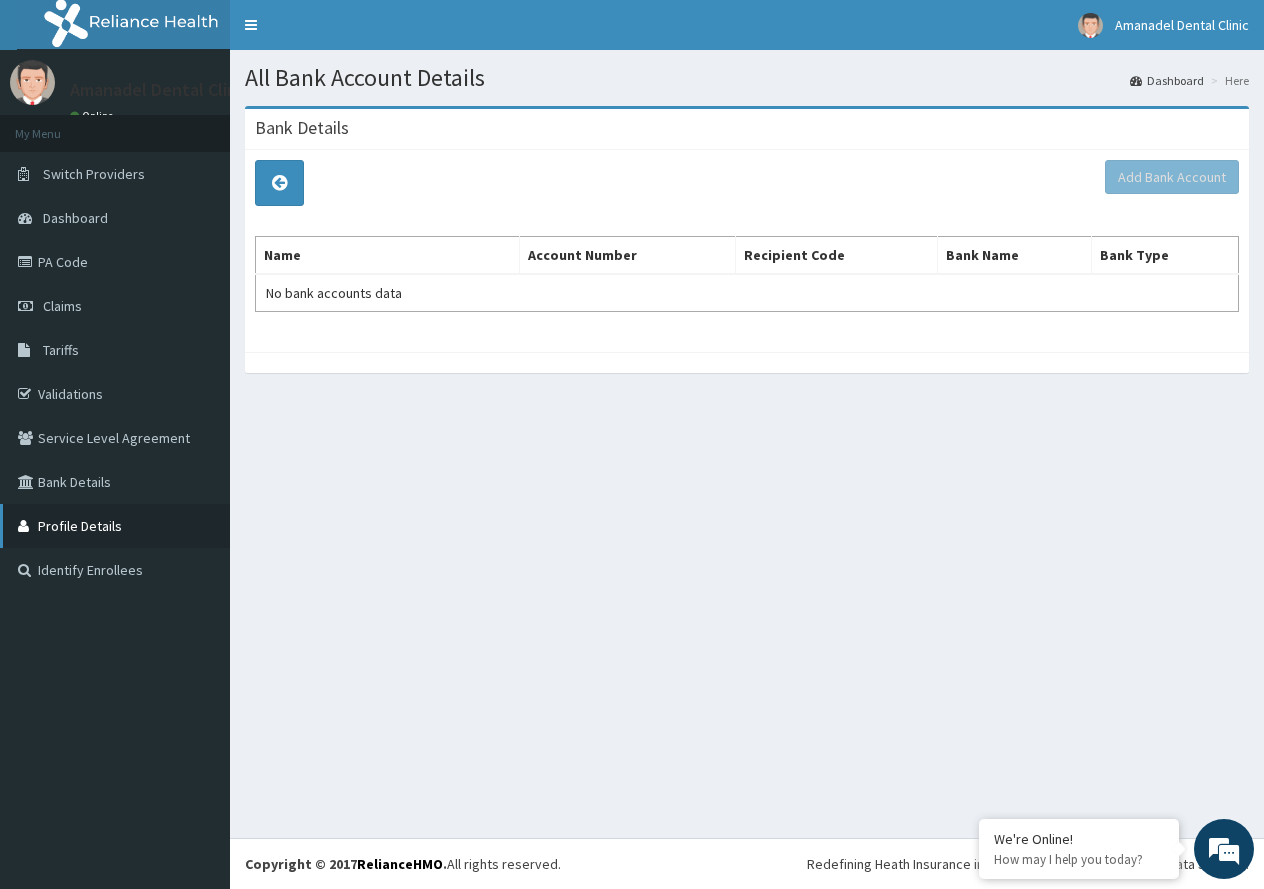 click on "Profile Details" at bounding box center [115, 526] 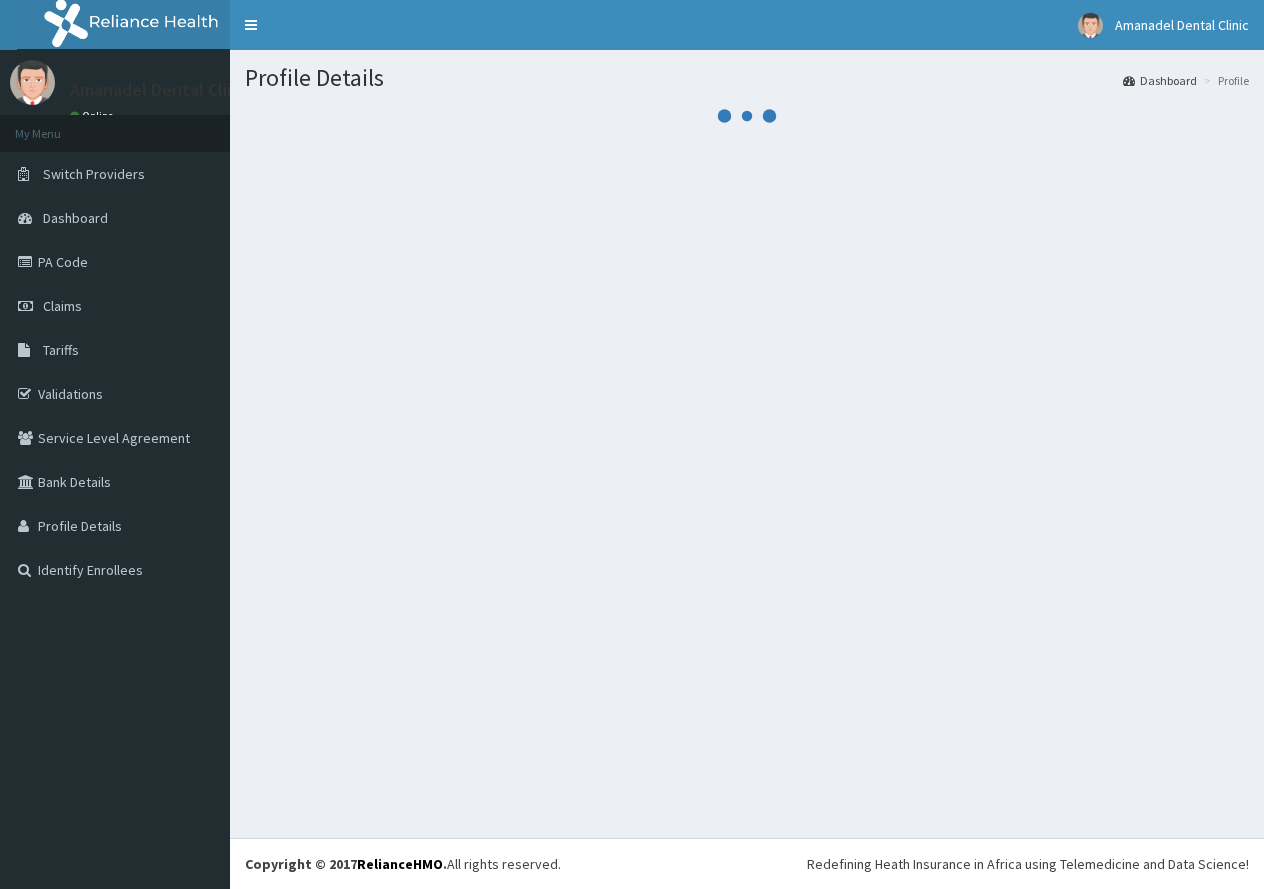 scroll, scrollTop: 0, scrollLeft: 0, axis: both 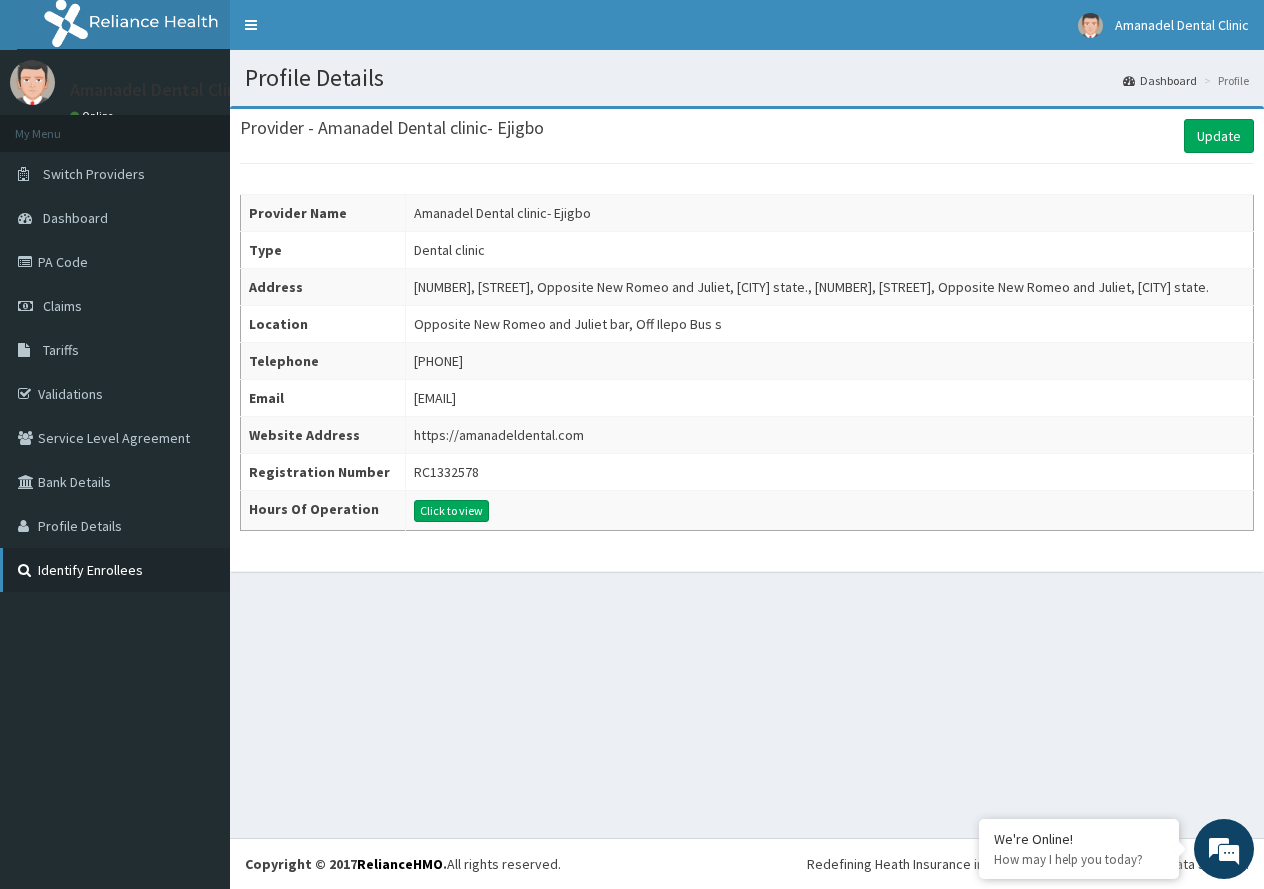 click on "Identify Enrollees" at bounding box center [115, 570] 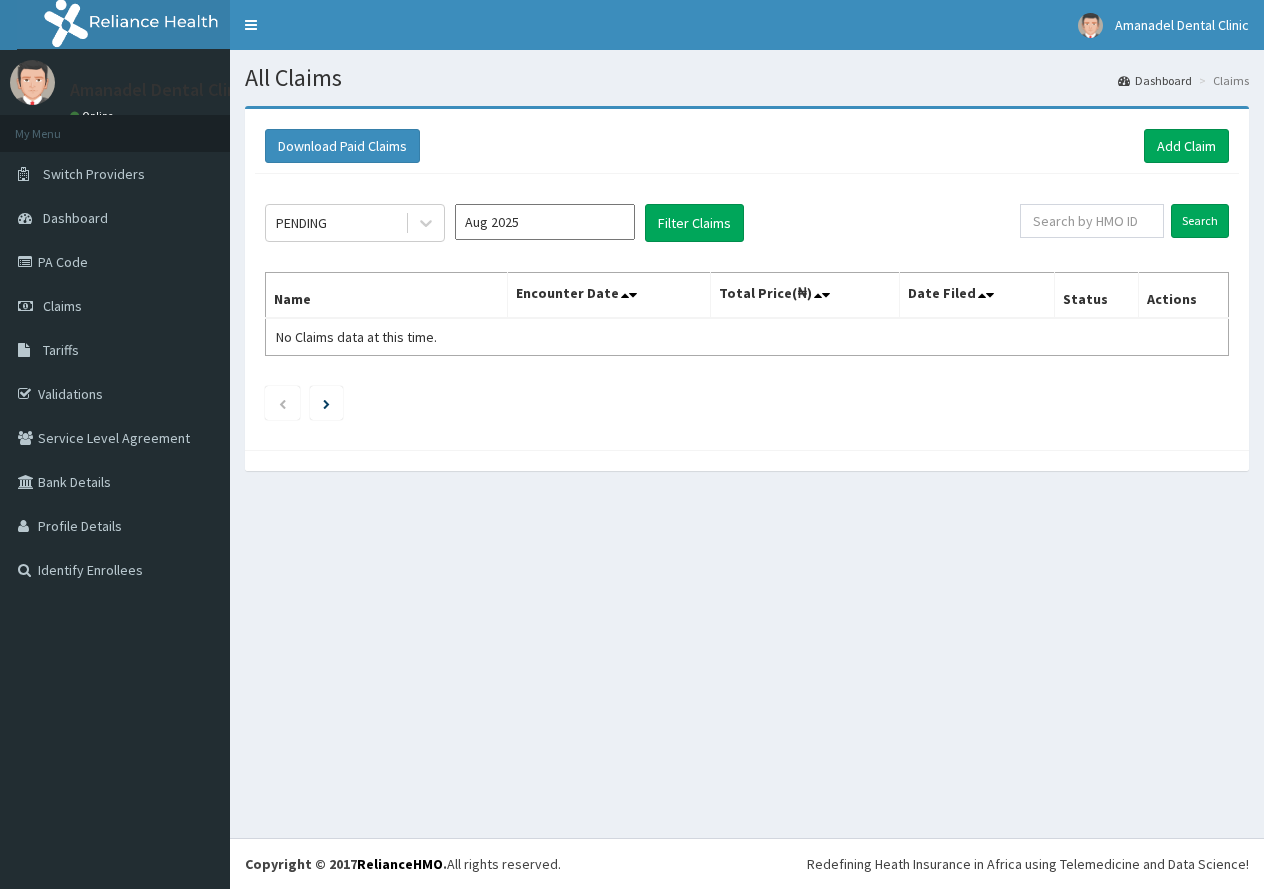 scroll, scrollTop: 0, scrollLeft: 0, axis: both 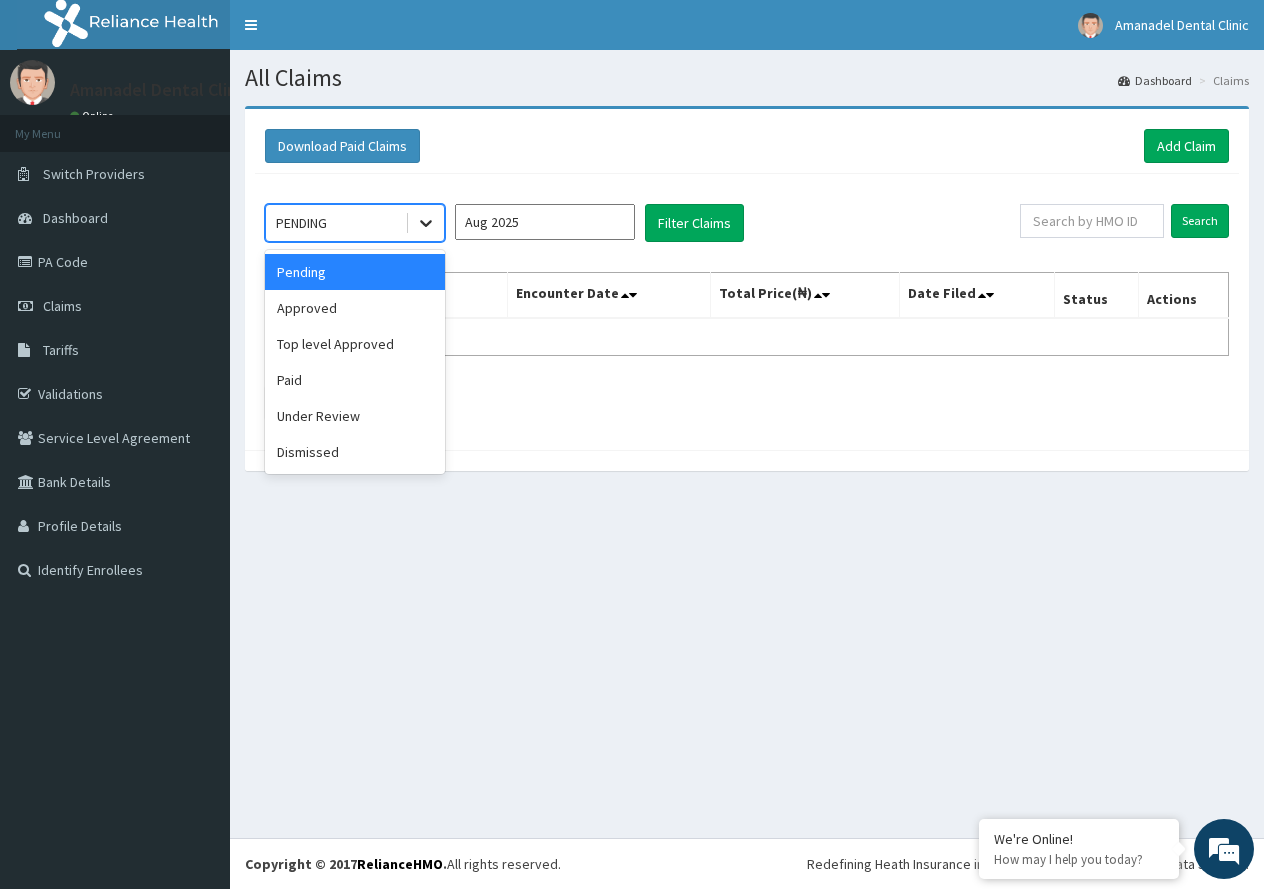 click 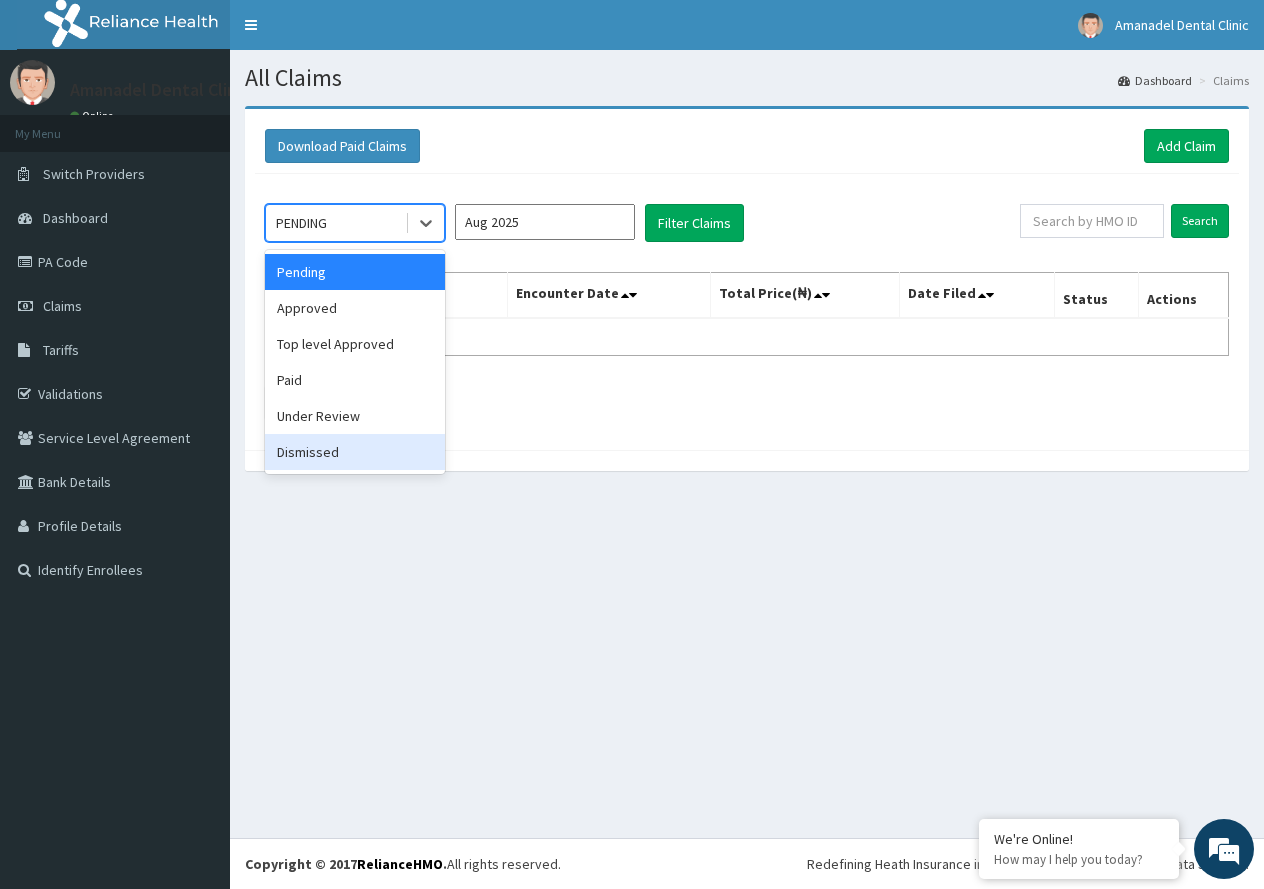 click on "All Claims
Dashboard
Claims
Download Paid Claims Add Claim × Note you can only download claims within a maximum of 1 year and the dates will auto-adjust when you select range that is greater than 1 year From 05-05-2025 To 05-08-2025 Close Download option Dismissed focused, 6 of 6. 6 results available. Use Up and Down to choose options, press Enter to select the currently focused option, press Escape to exit the menu, press Tab to select the option and exit the menu. PENDING Pending Approved Top level Approved Paid Under Review Dismissed Aug 2025 Filter Claims Search Name Encounter Date Total Price(₦) Date Filed Status Actions No Claims data at this time." at bounding box center [747, 444] 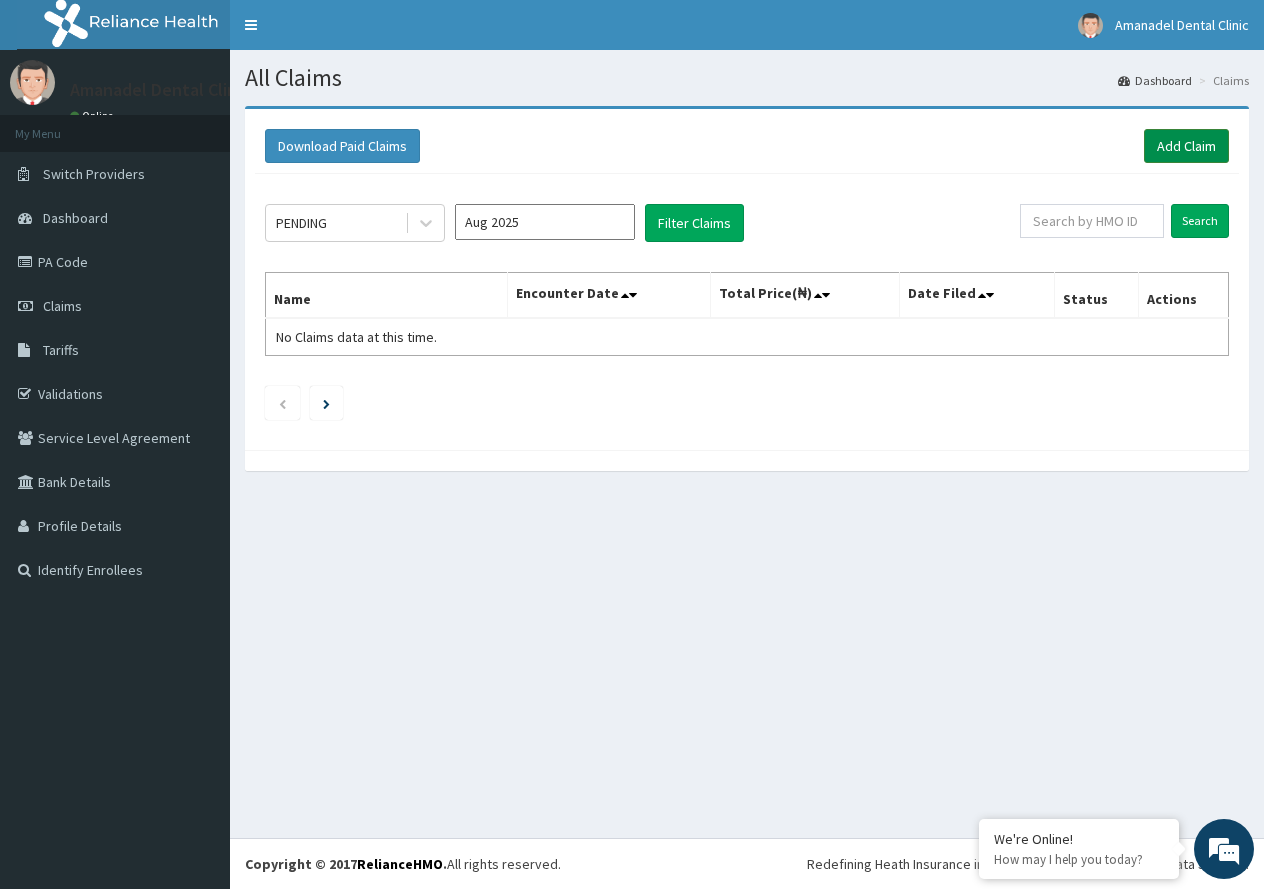 click on "Add Claim" at bounding box center [1186, 146] 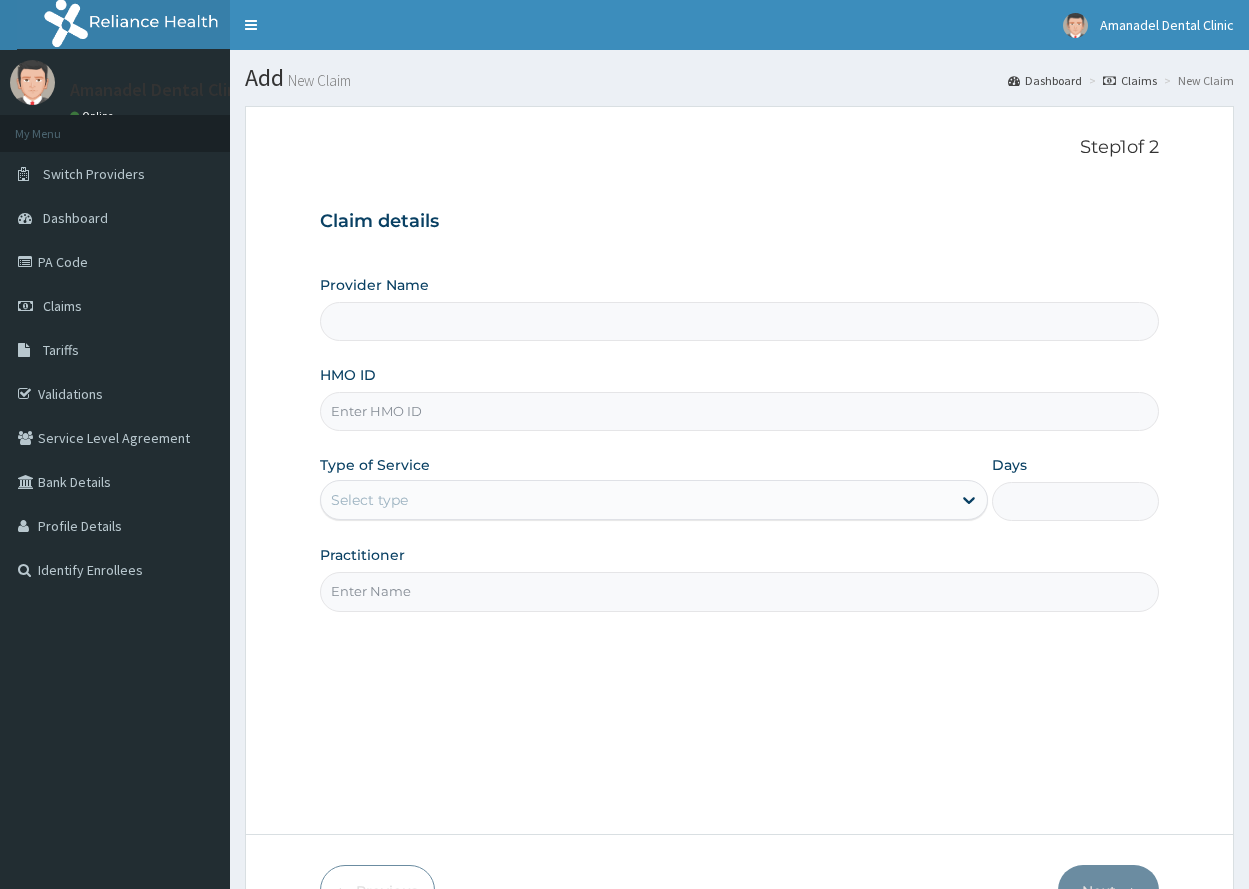 scroll, scrollTop: 0, scrollLeft: 0, axis: both 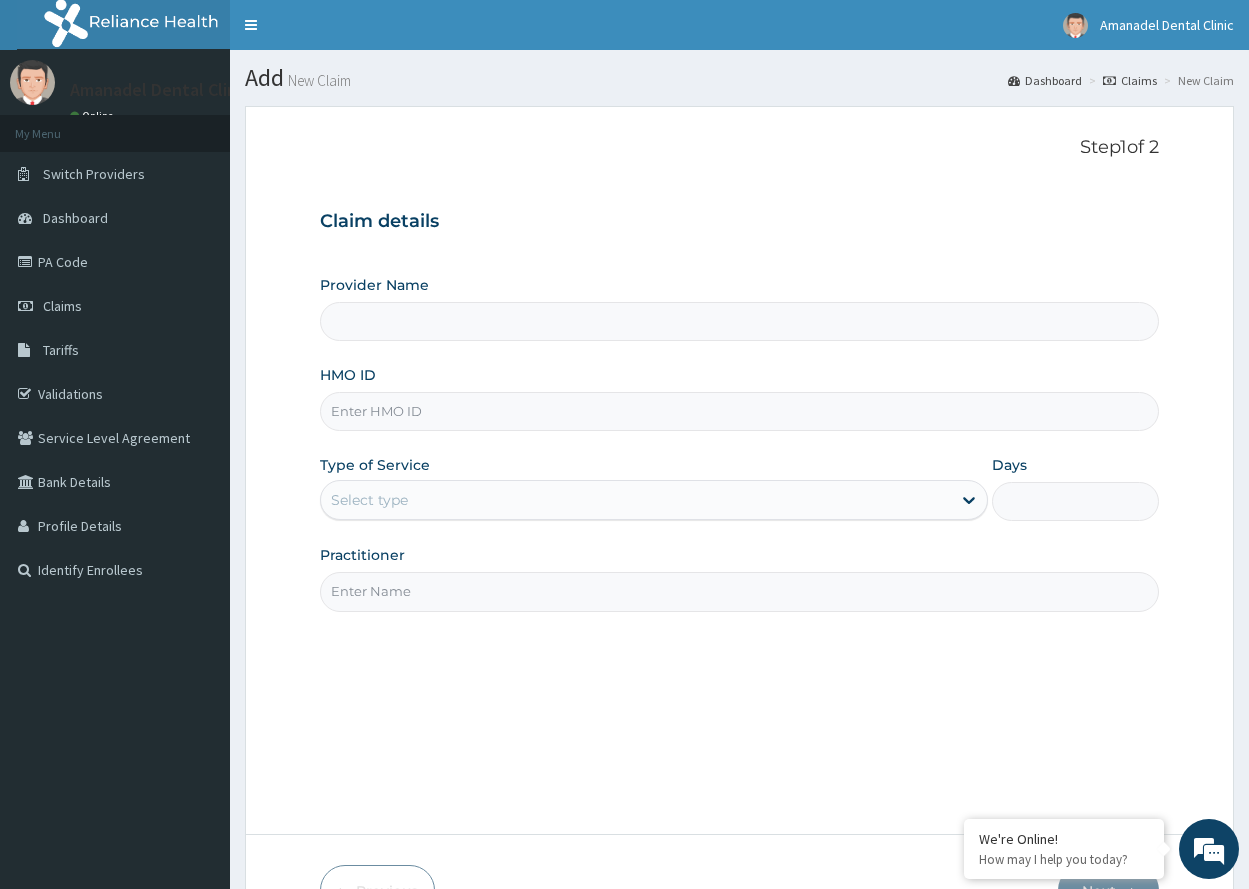 type on "Amanadel Dental clinic- Ejigbo" 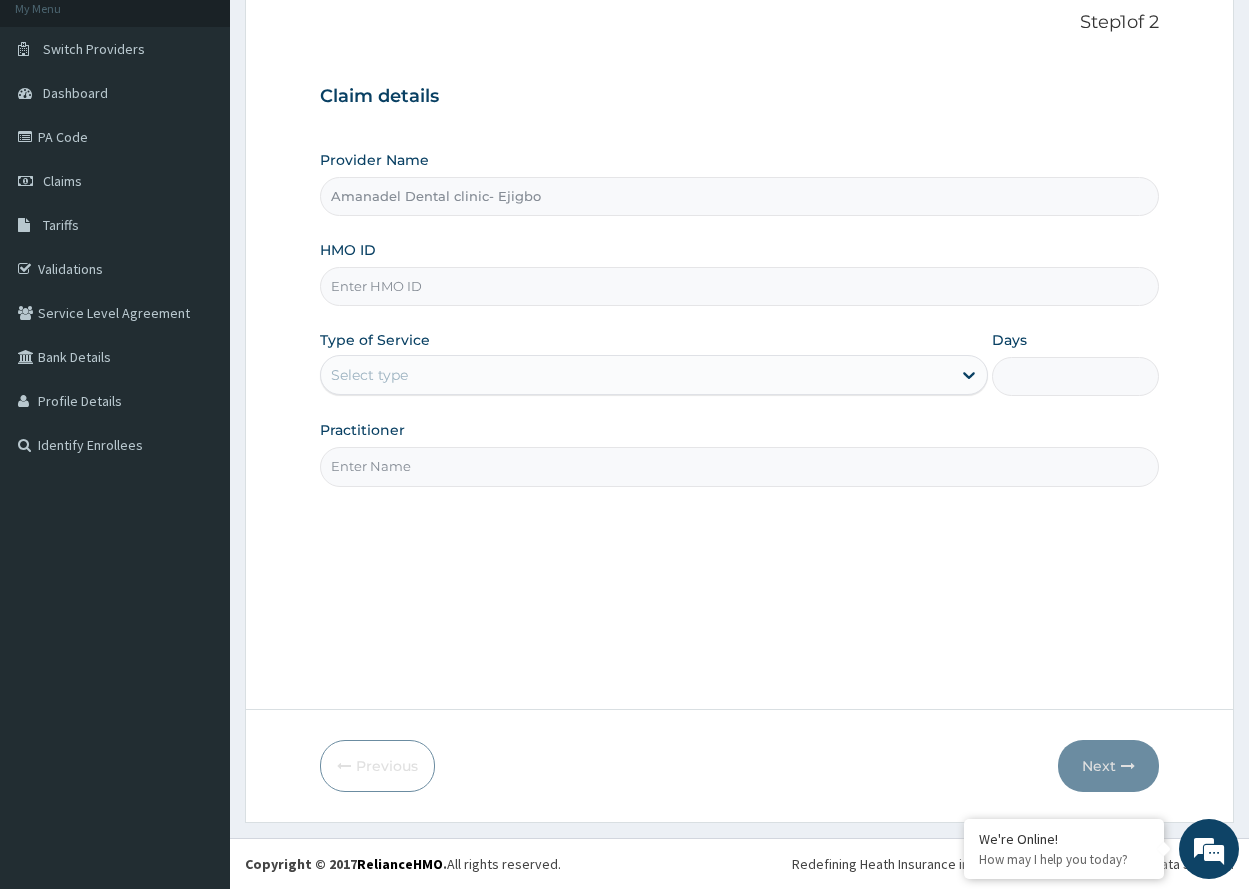 scroll, scrollTop: 0, scrollLeft: 0, axis: both 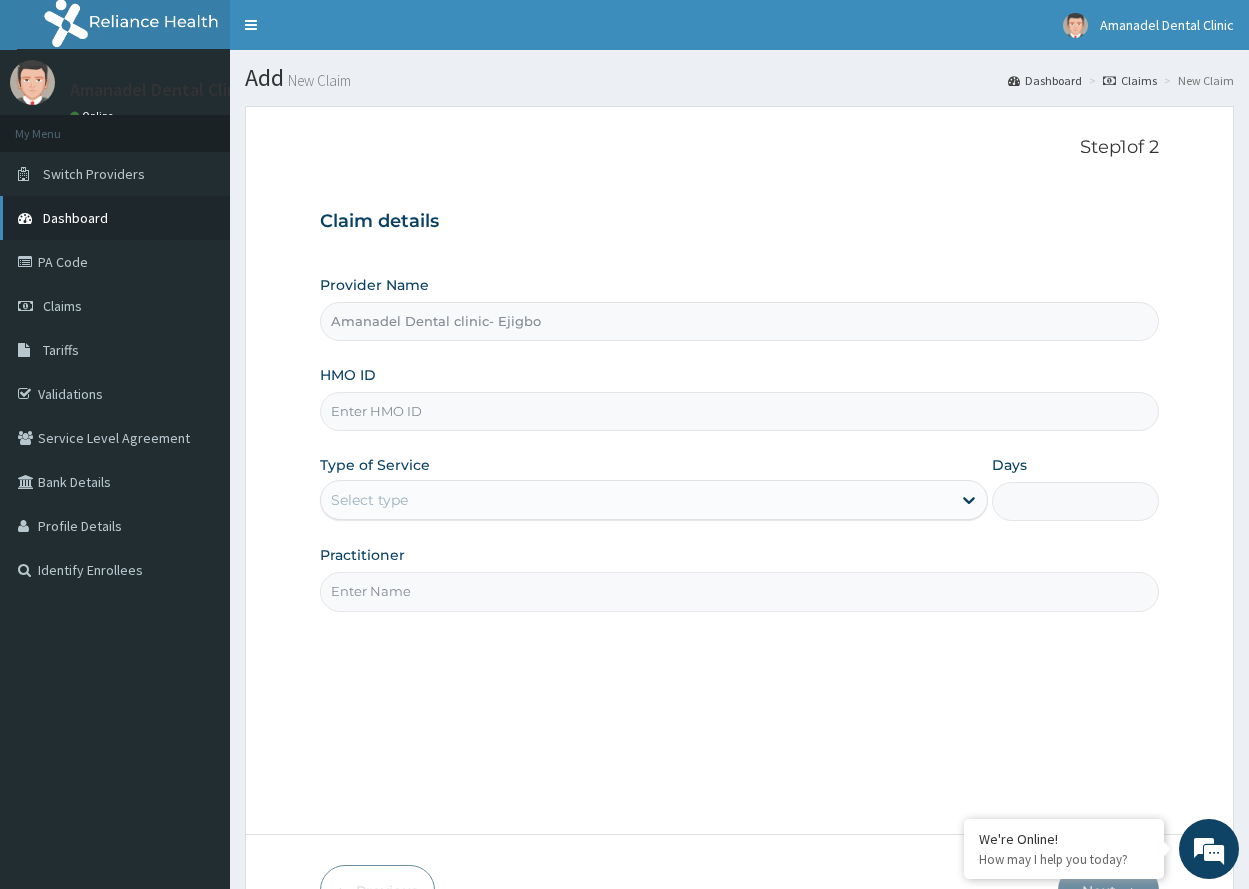 click on "Dashboard" at bounding box center [75, 218] 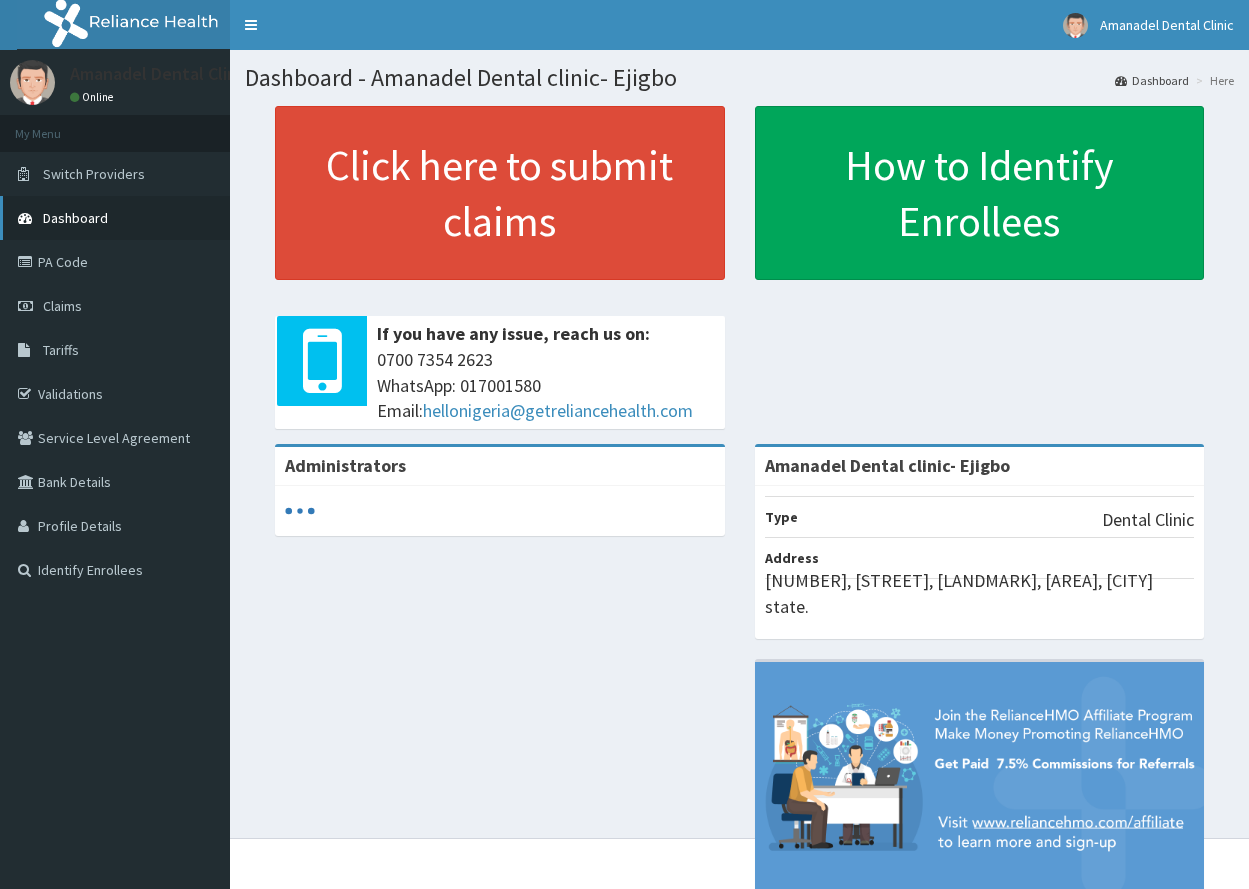 scroll, scrollTop: 0, scrollLeft: 0, axis: both 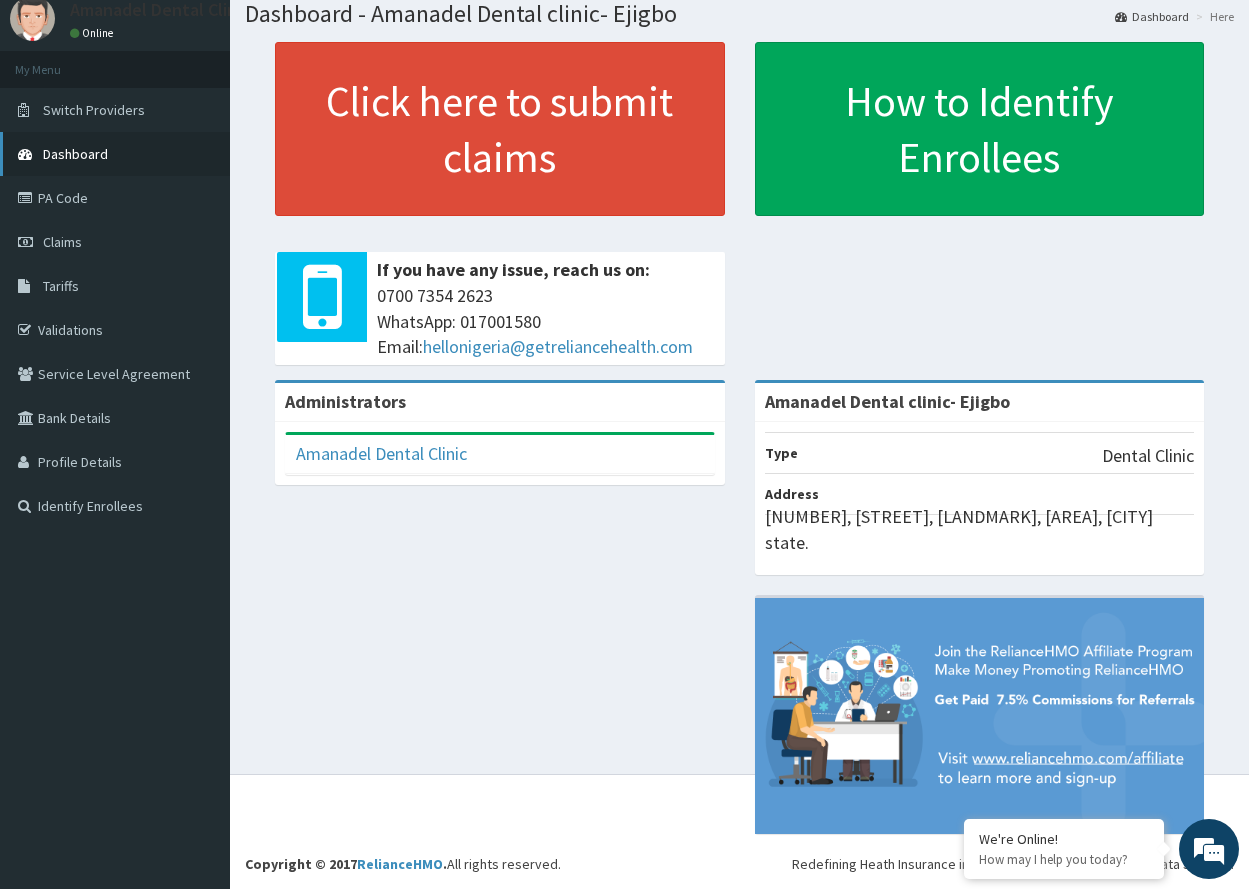 click on "Dashboard" at bounding box center [75, 154] 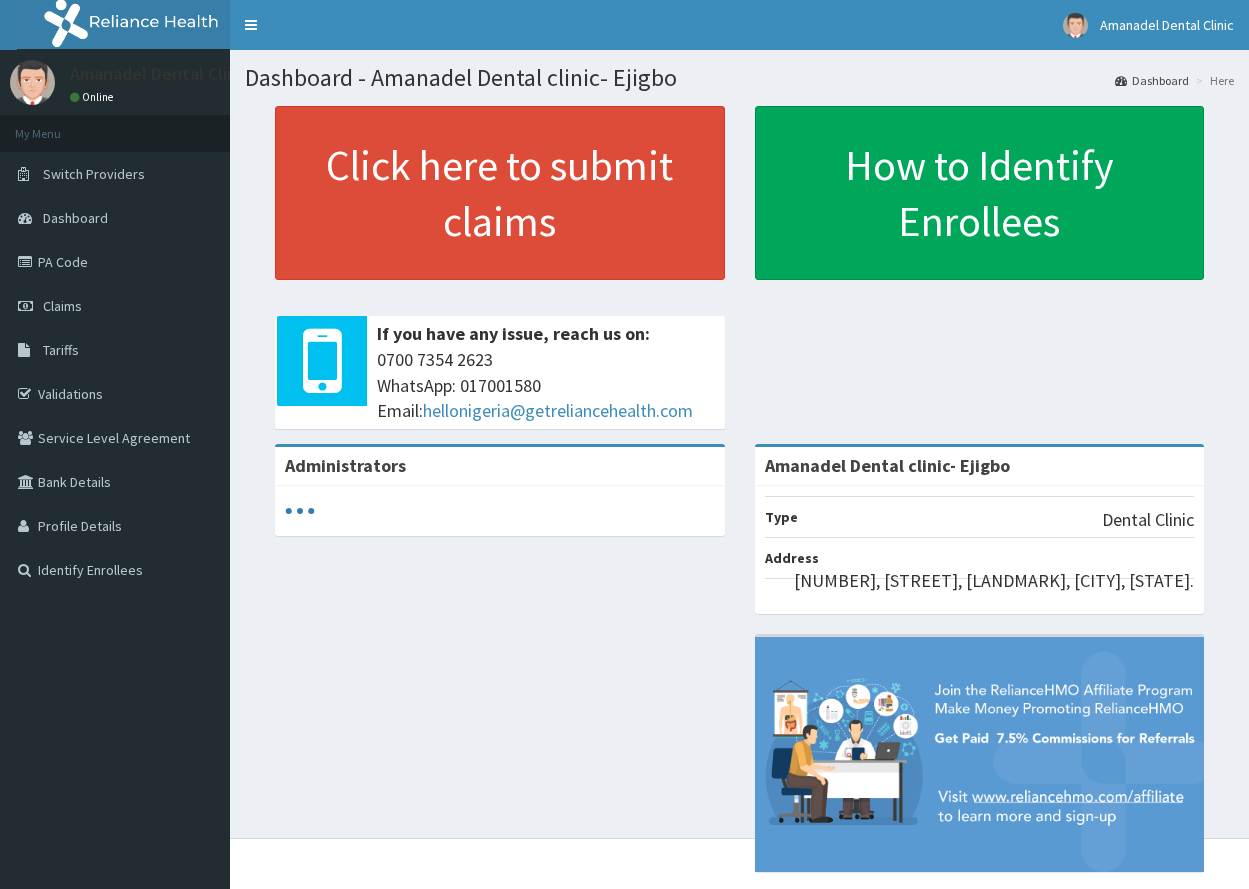 scroll, scrollTop: 0, scrollLeft: 0, axis: both 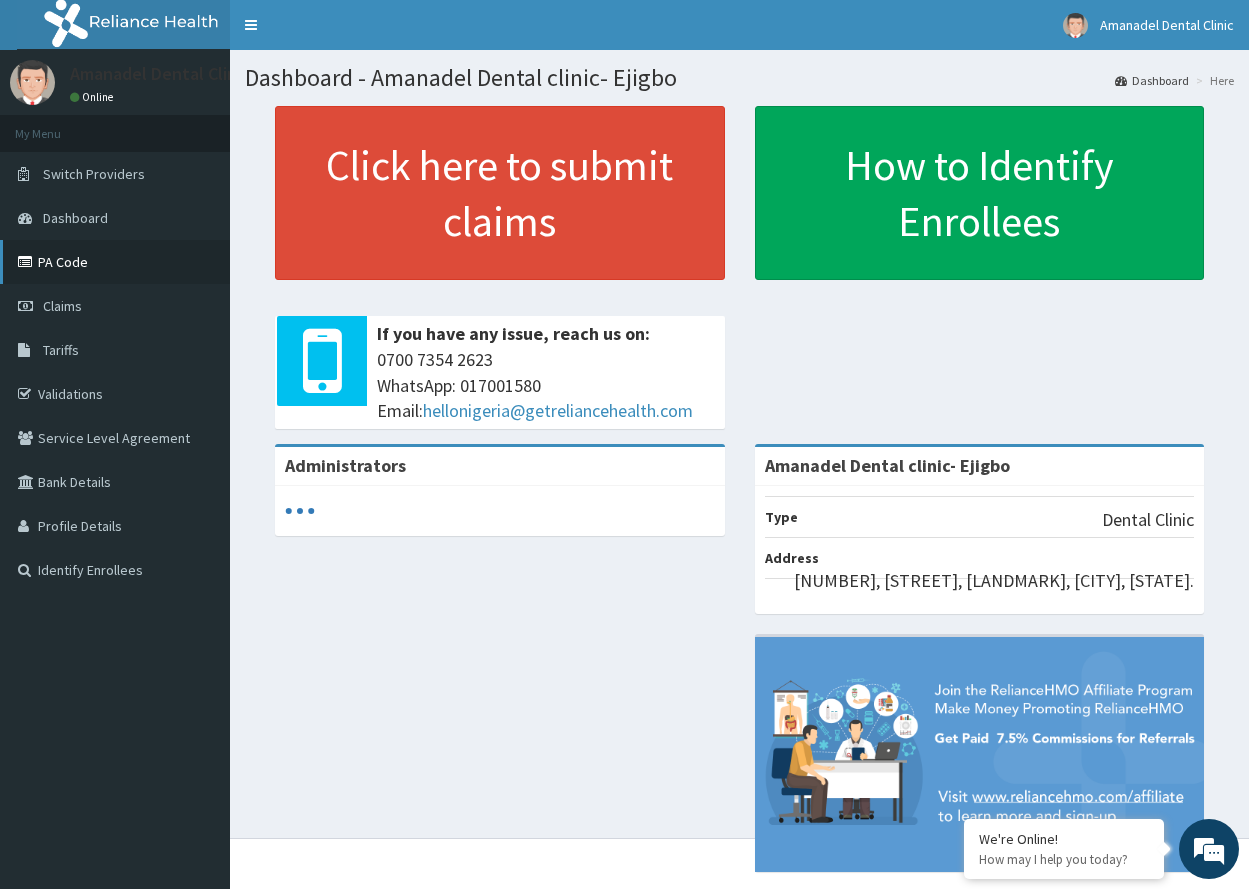 click on "PA Code" at bounding box center [115, 262] 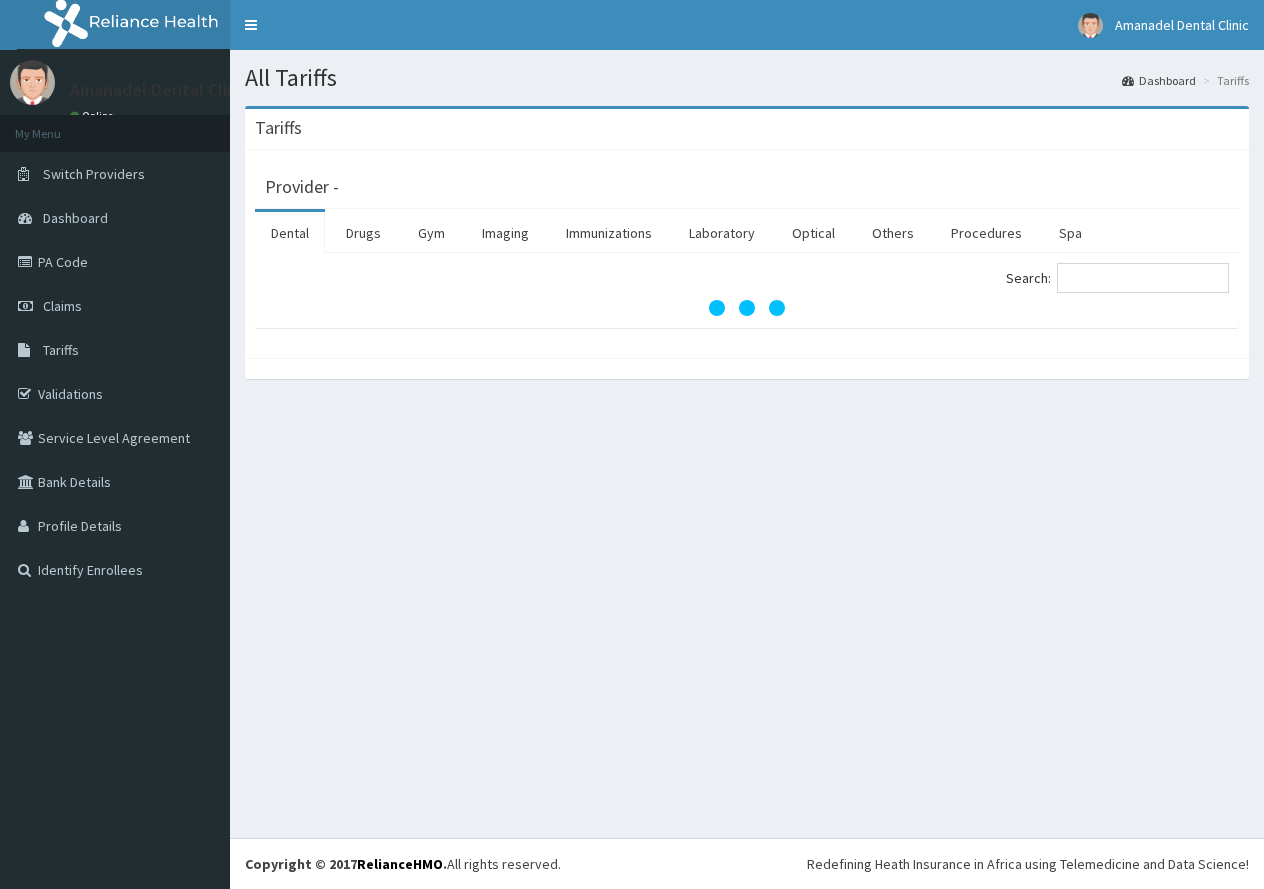 scroll, scrollTop: 0, scrollLeft: 0, axis: both 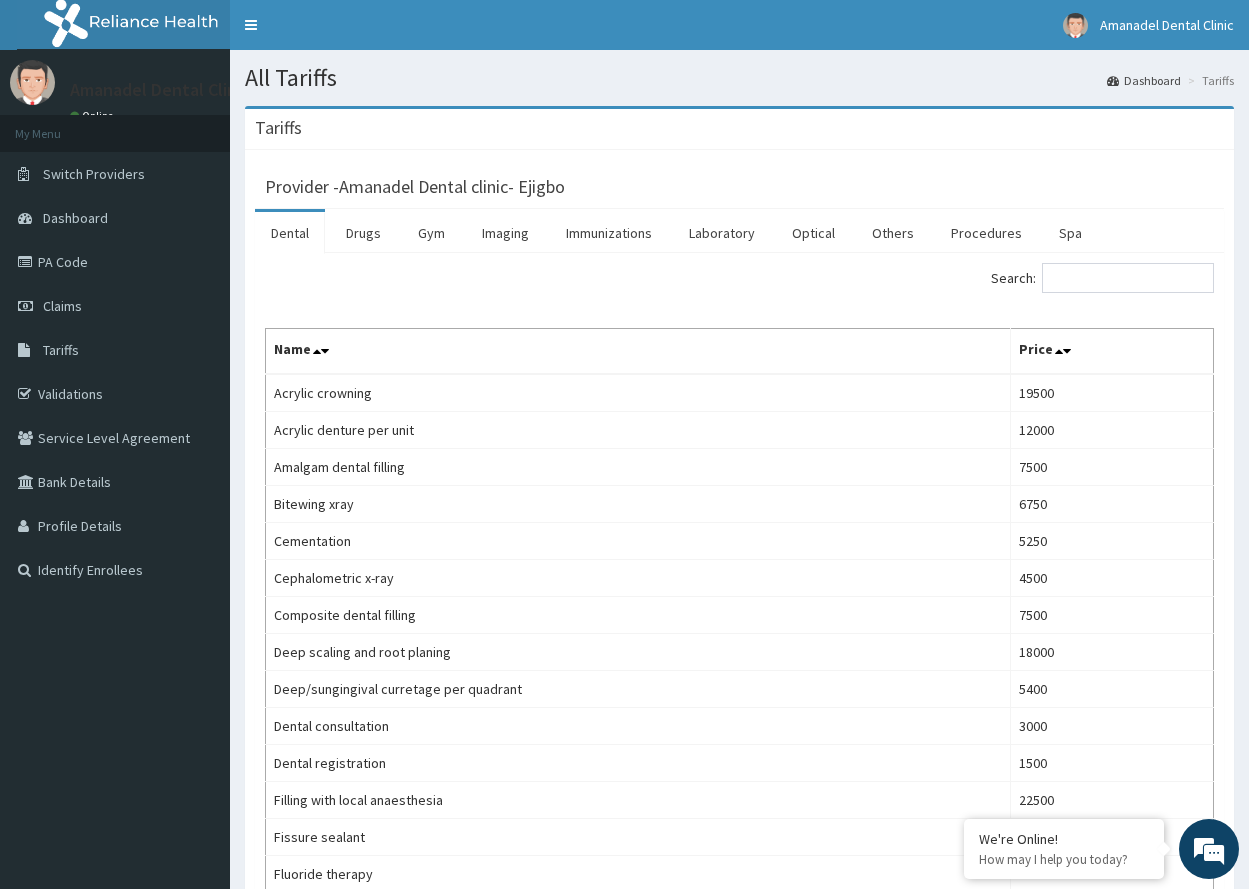 click on "Dental" at bounding box center (290, 233) 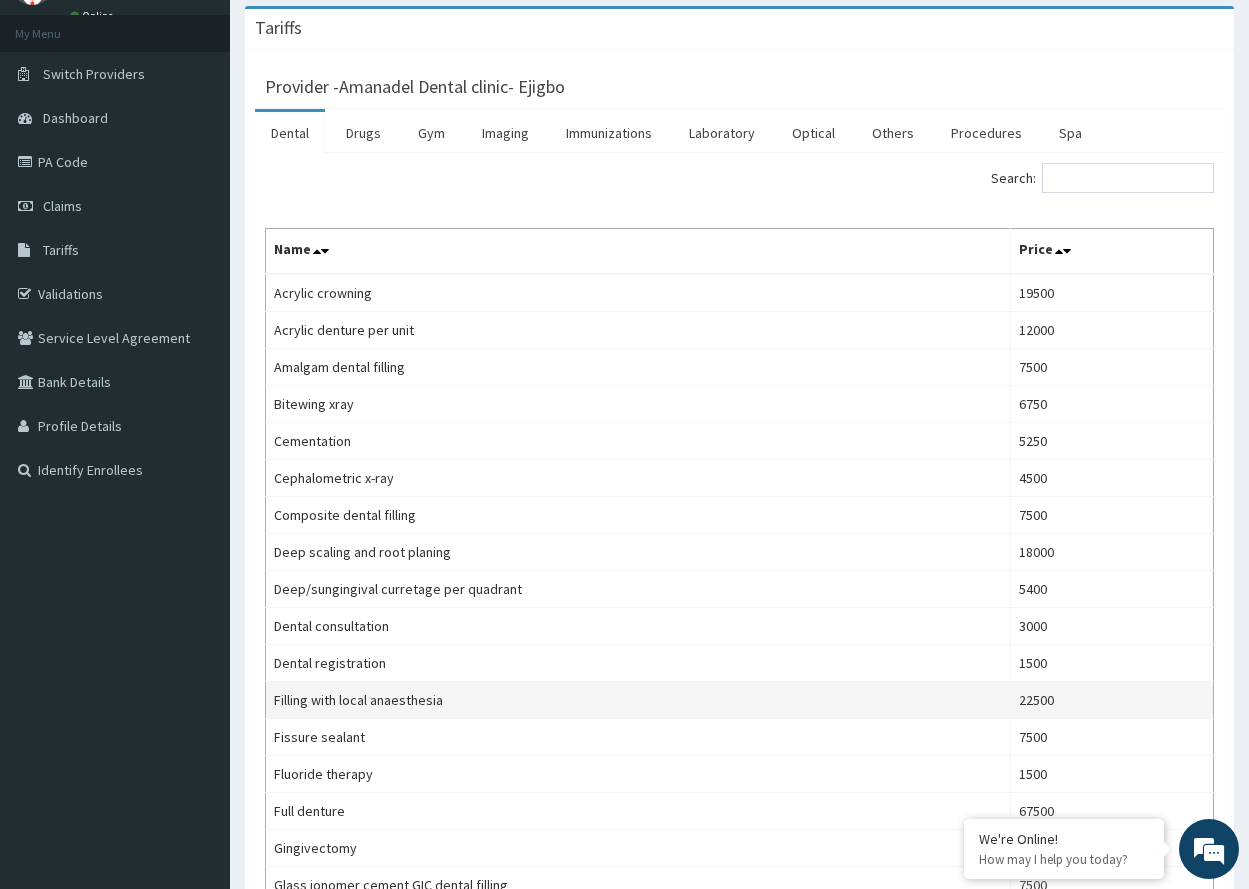 scroll, scrollTop: 0, scrollLeft: 0, axis: both 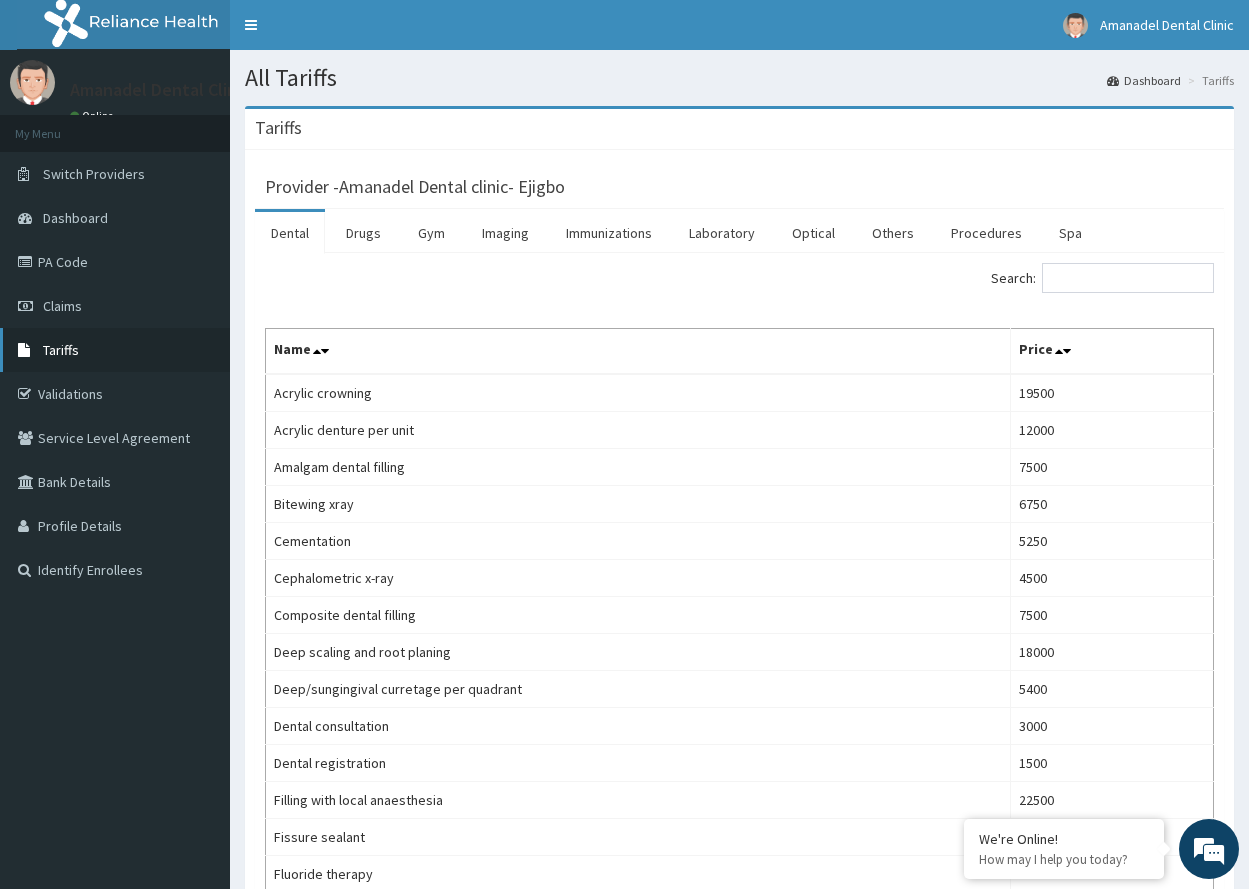 click on "Tariffs" at bounding box center (115, 350) 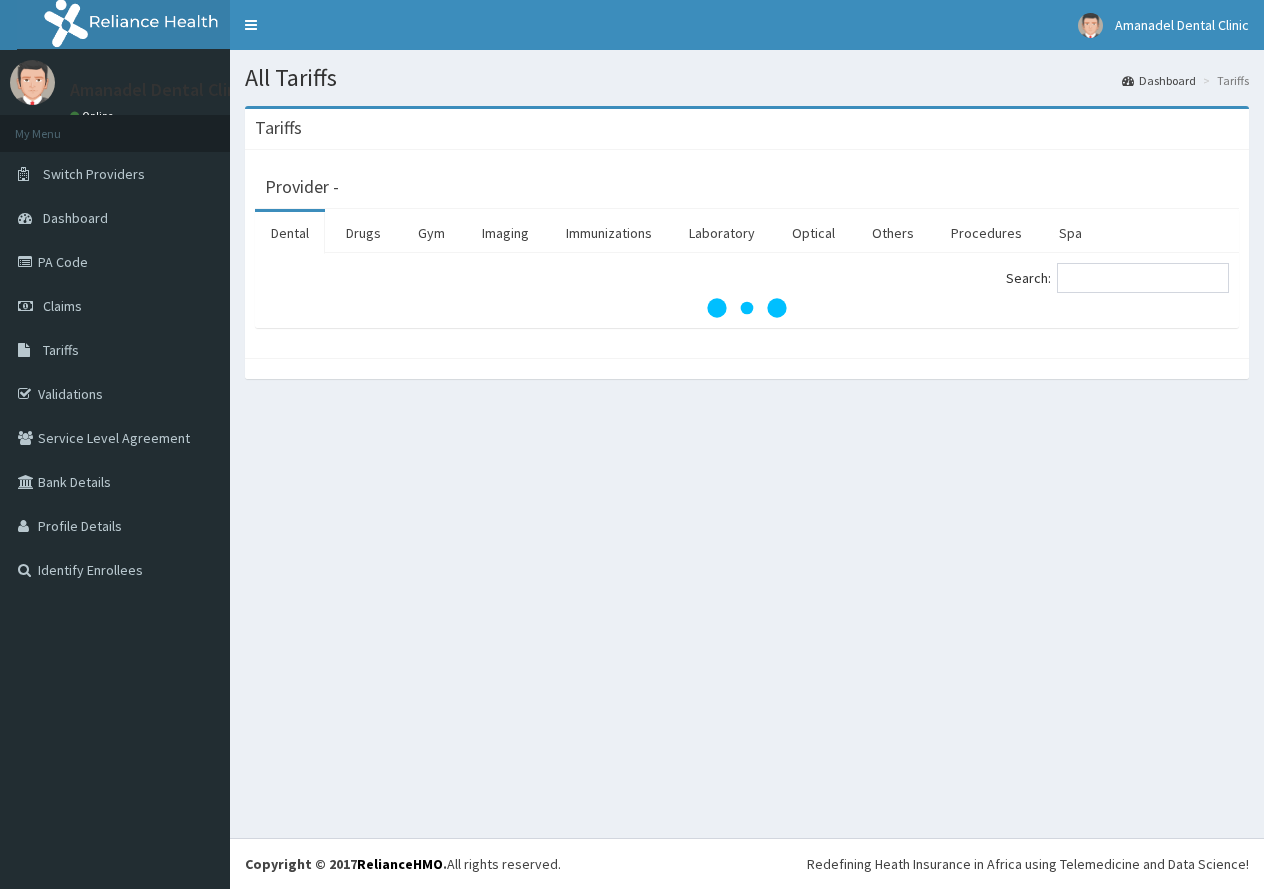 scroll, scrollTop: 0, scrollLeft: 0, axis: both 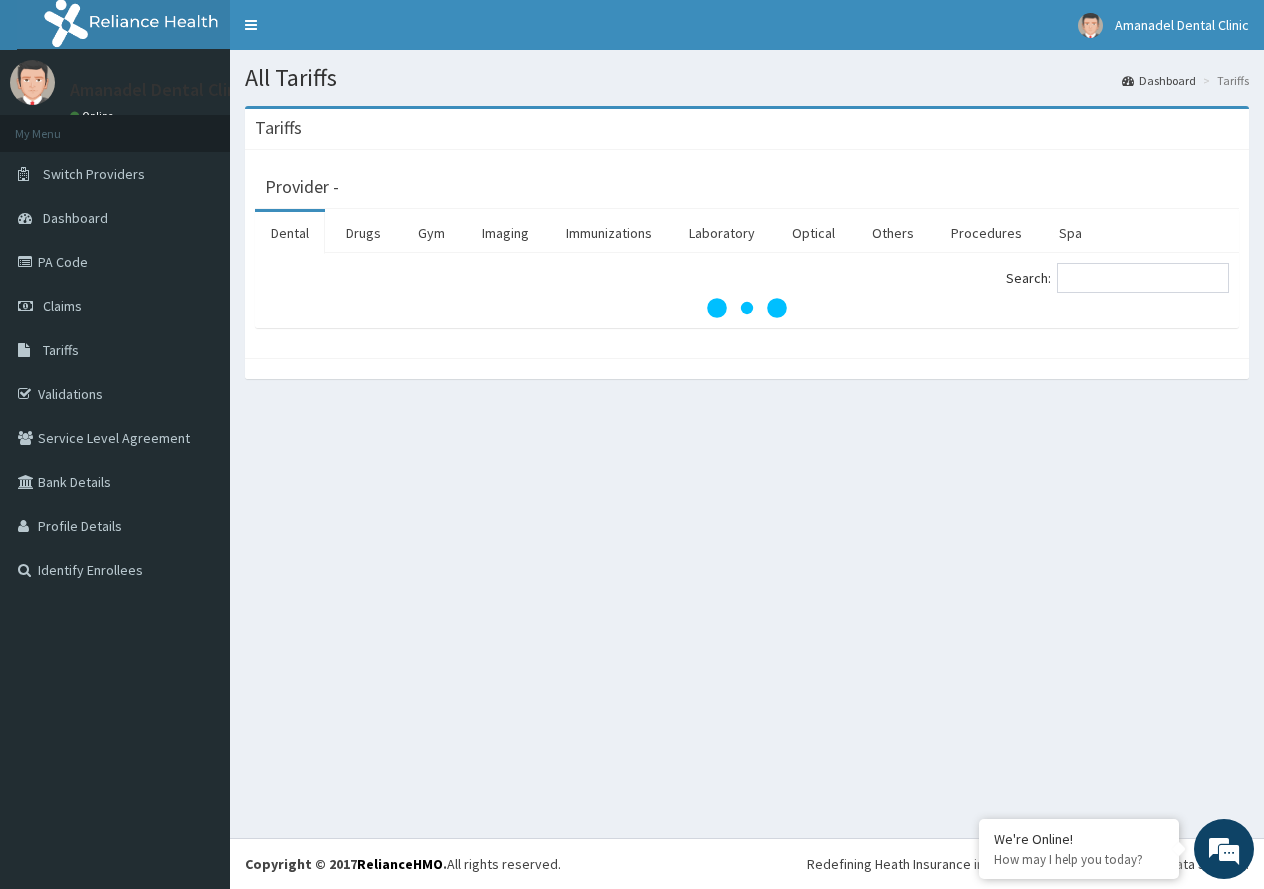 click on "Claims" at bounding box center (115, 306) 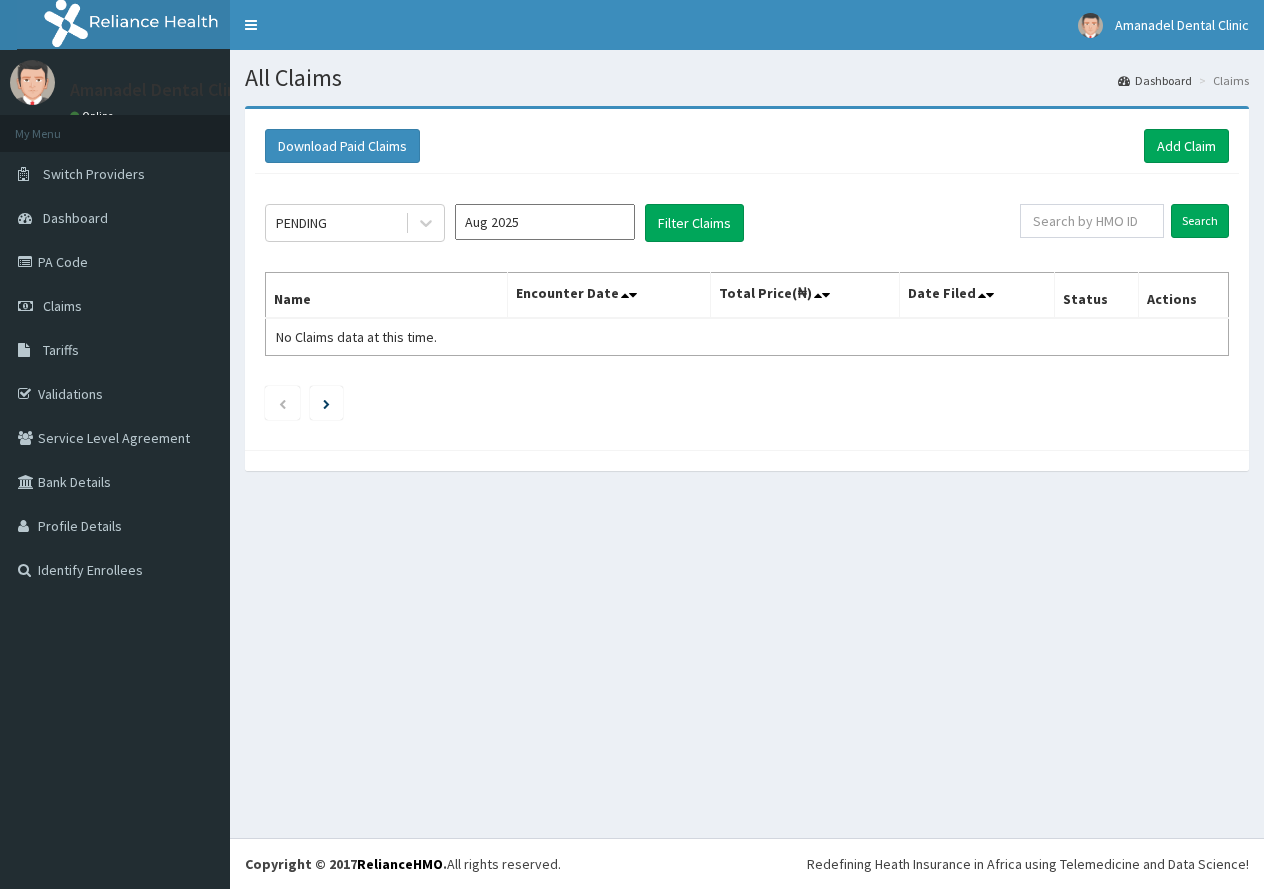 scroll, scrollTop: 0, scrollLeft: 0, axis: both 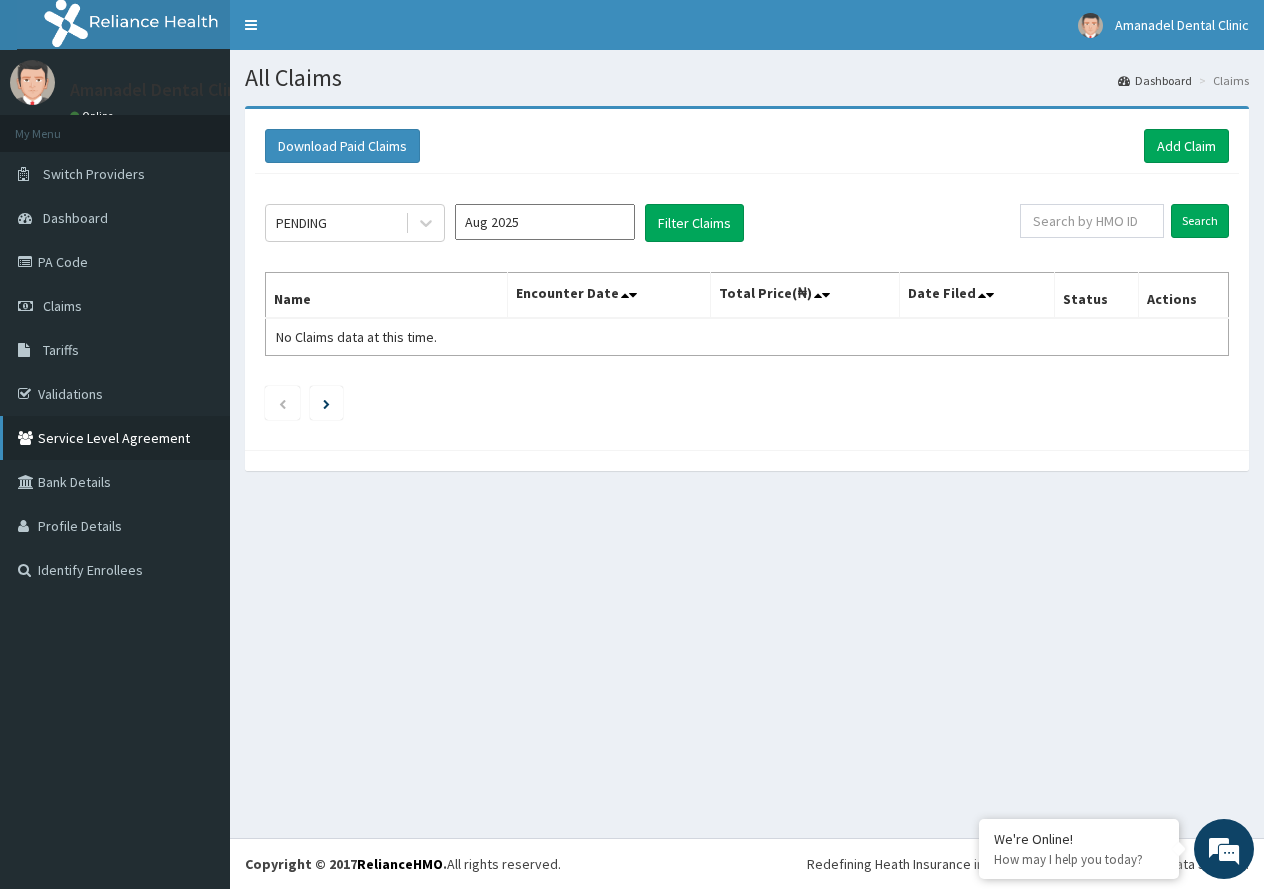 click on "Service Level Agreement" at bounding box center (115, 438) 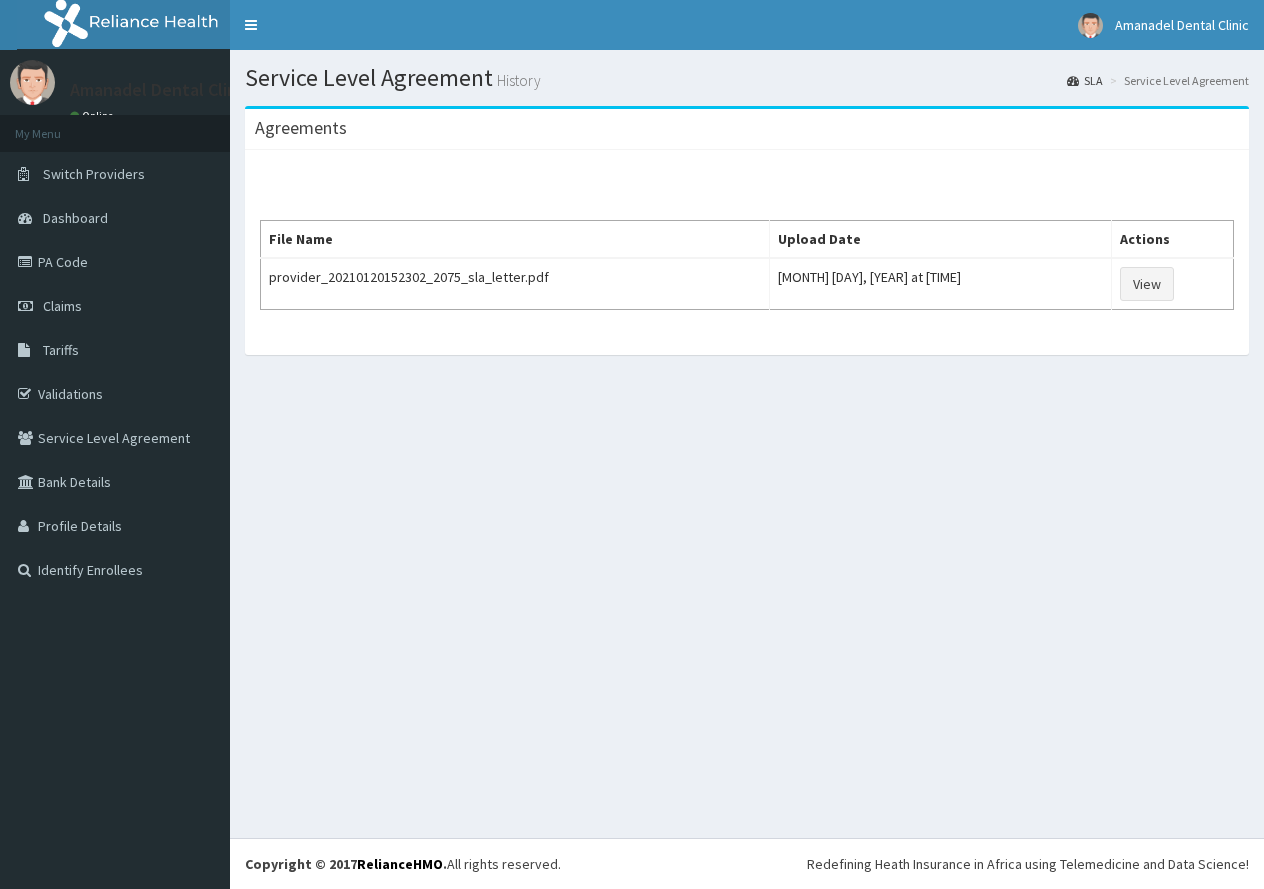 scroll, scrollTop: 0, scrollLeft: 0, axis: both 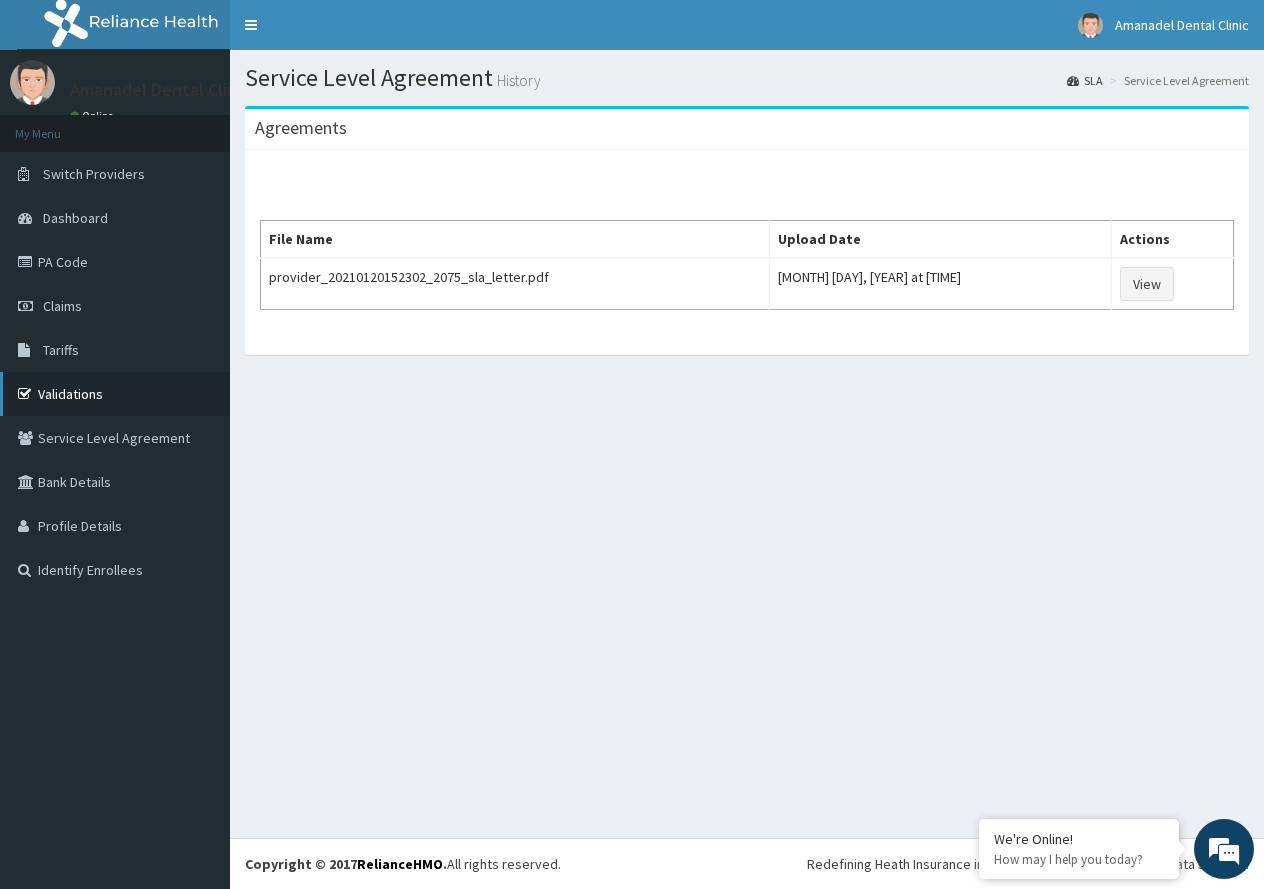 click on "Validations" at bounding box center [115, 394] 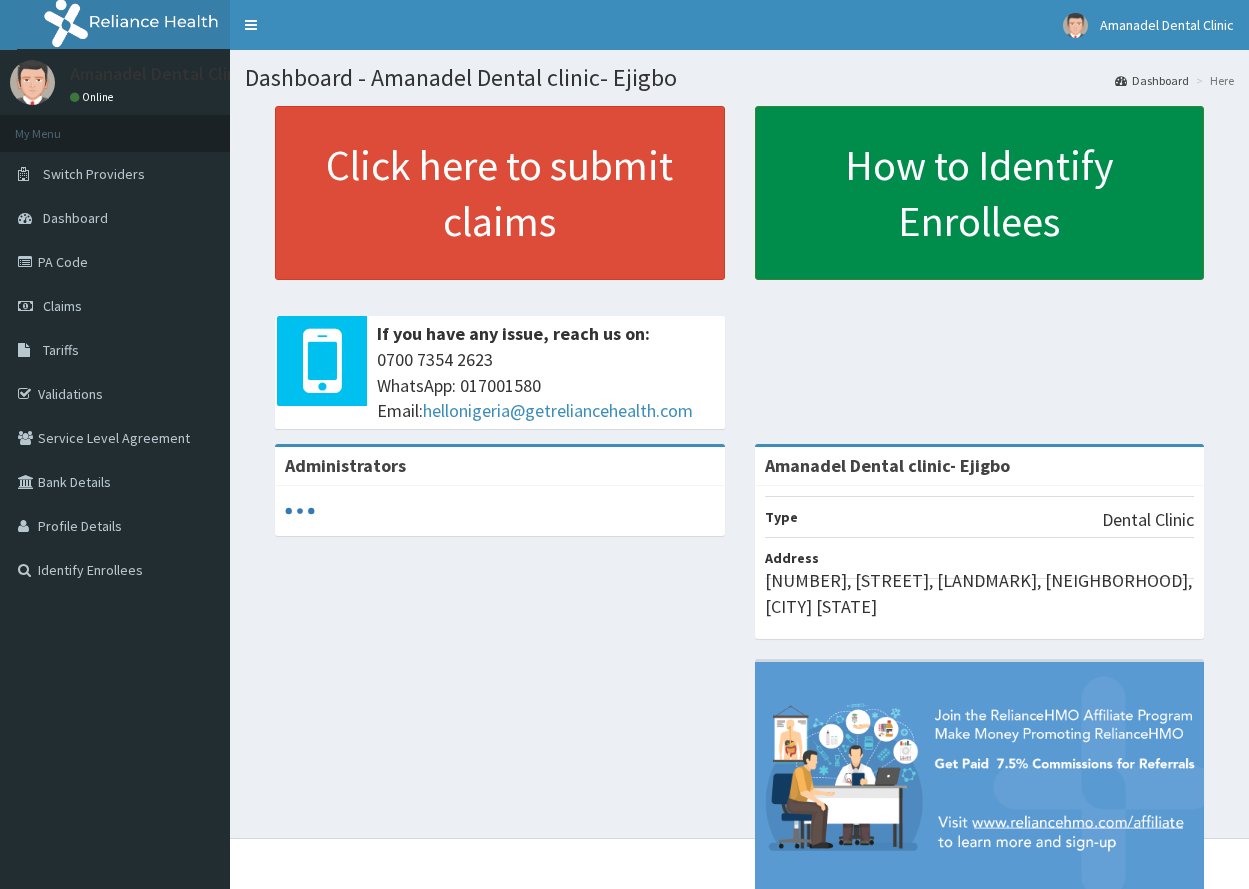 scroll, scrollTop: 0, scrollLeft: 0, axis: both 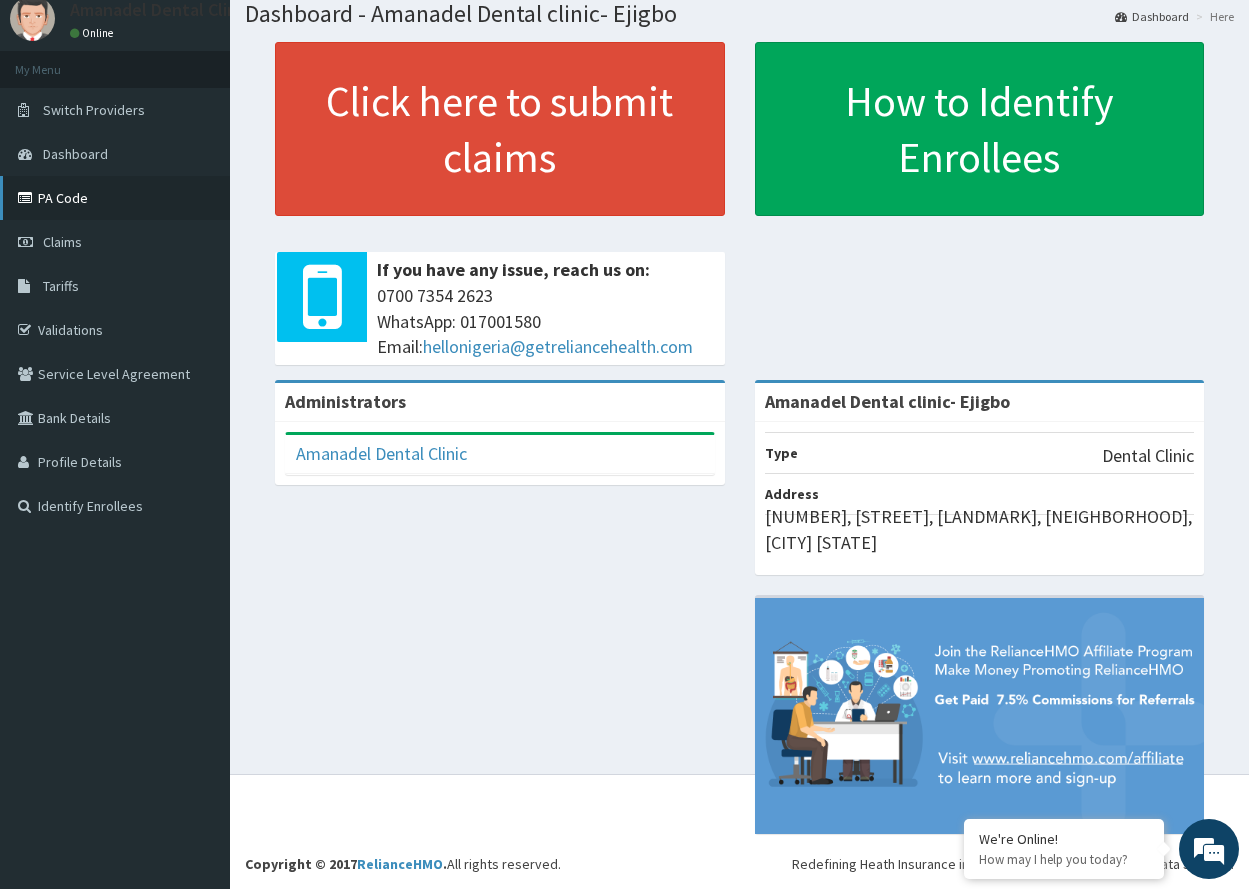 click on "PA Code" at bounding box center (115, 198) 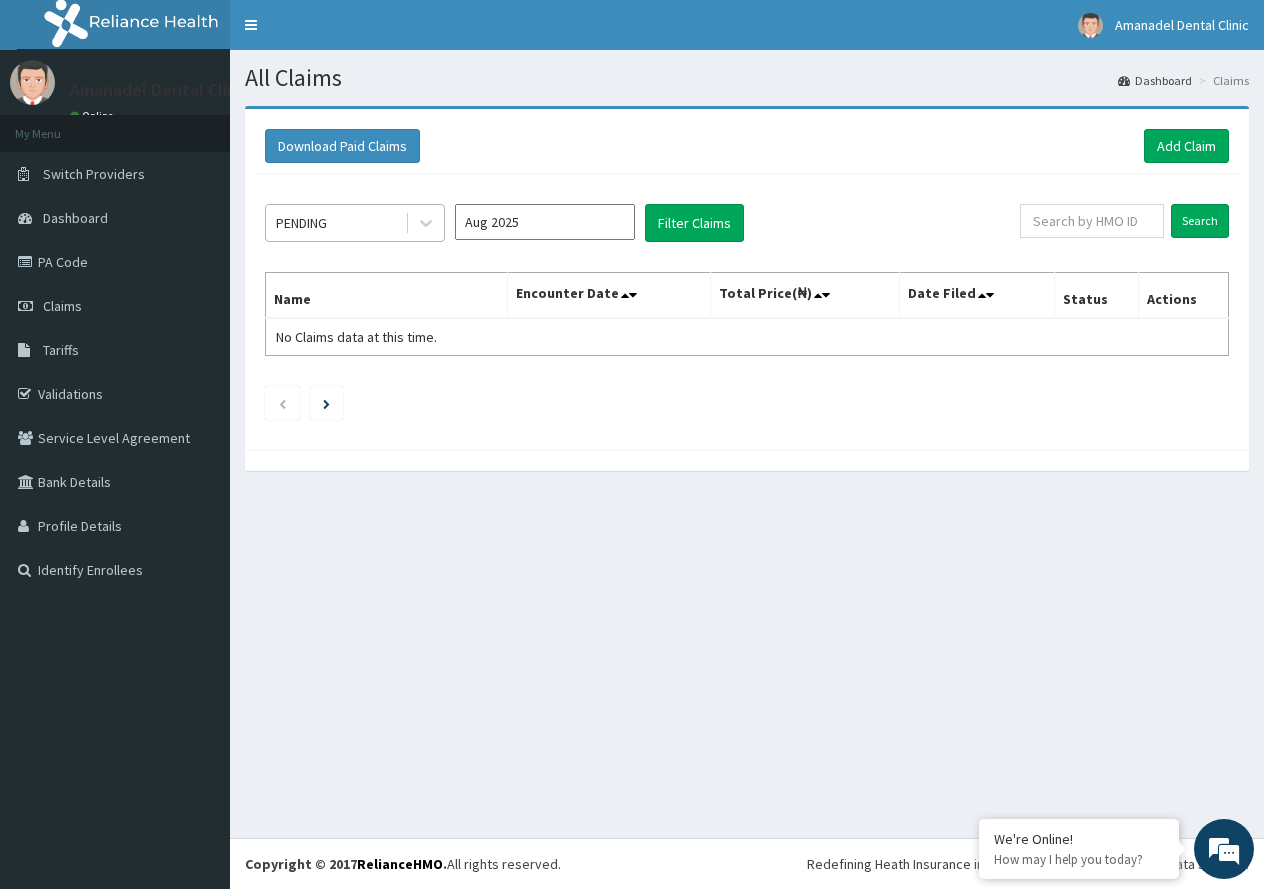 scroll, scrollTop: 0, scrollLeft: 0, axis: both 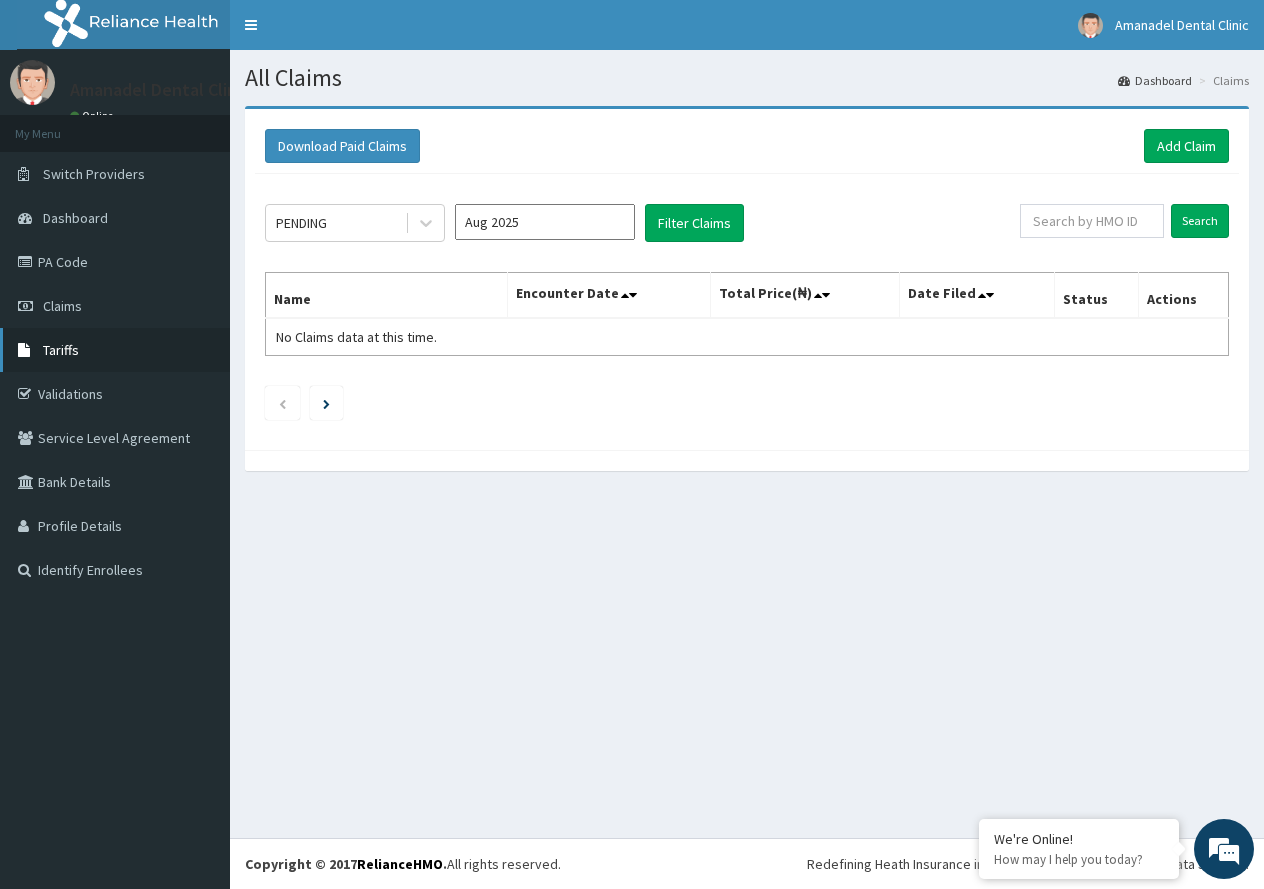 click on "Tariffs" at bounding box center [115, 350] 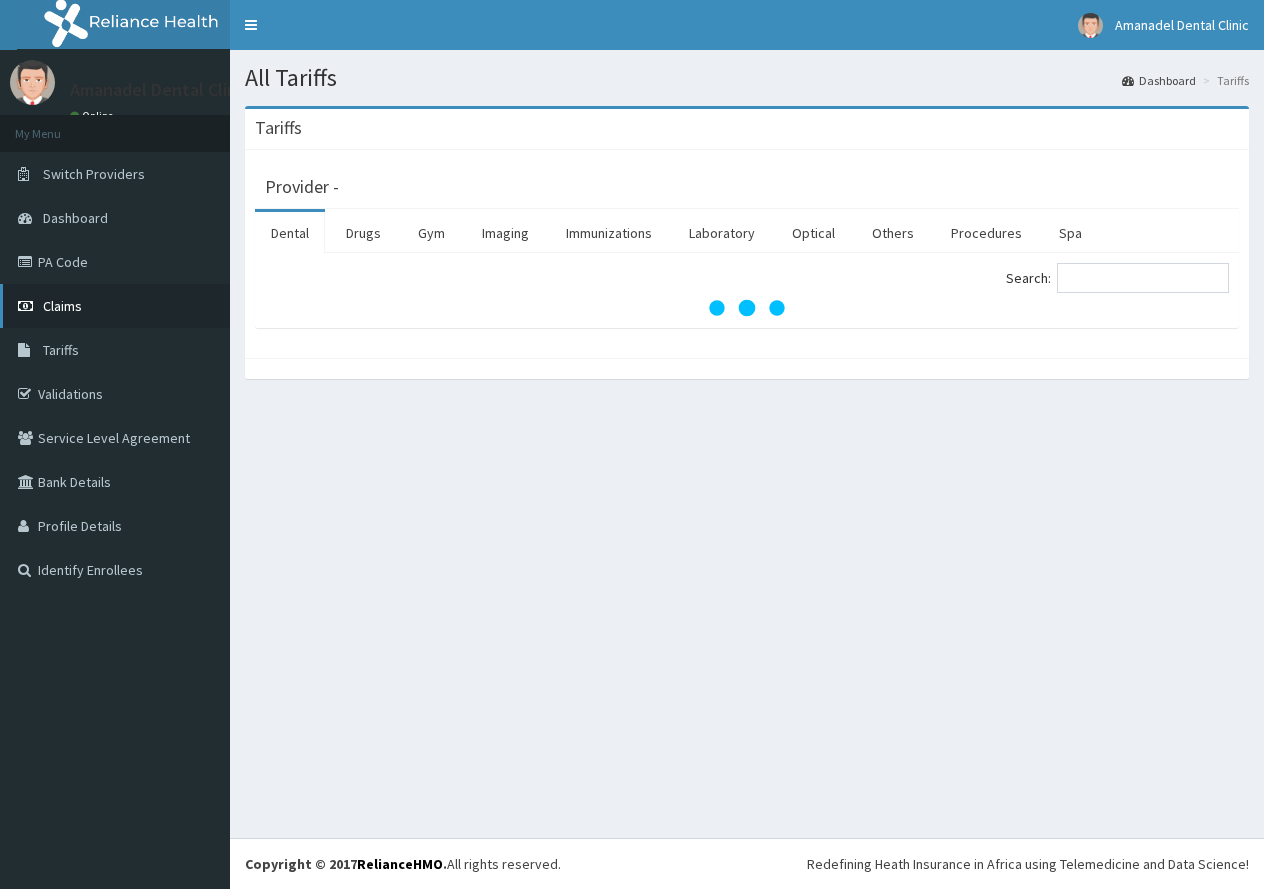 scroll, scrollTop: 0, scrollLeft: 0, axis: both 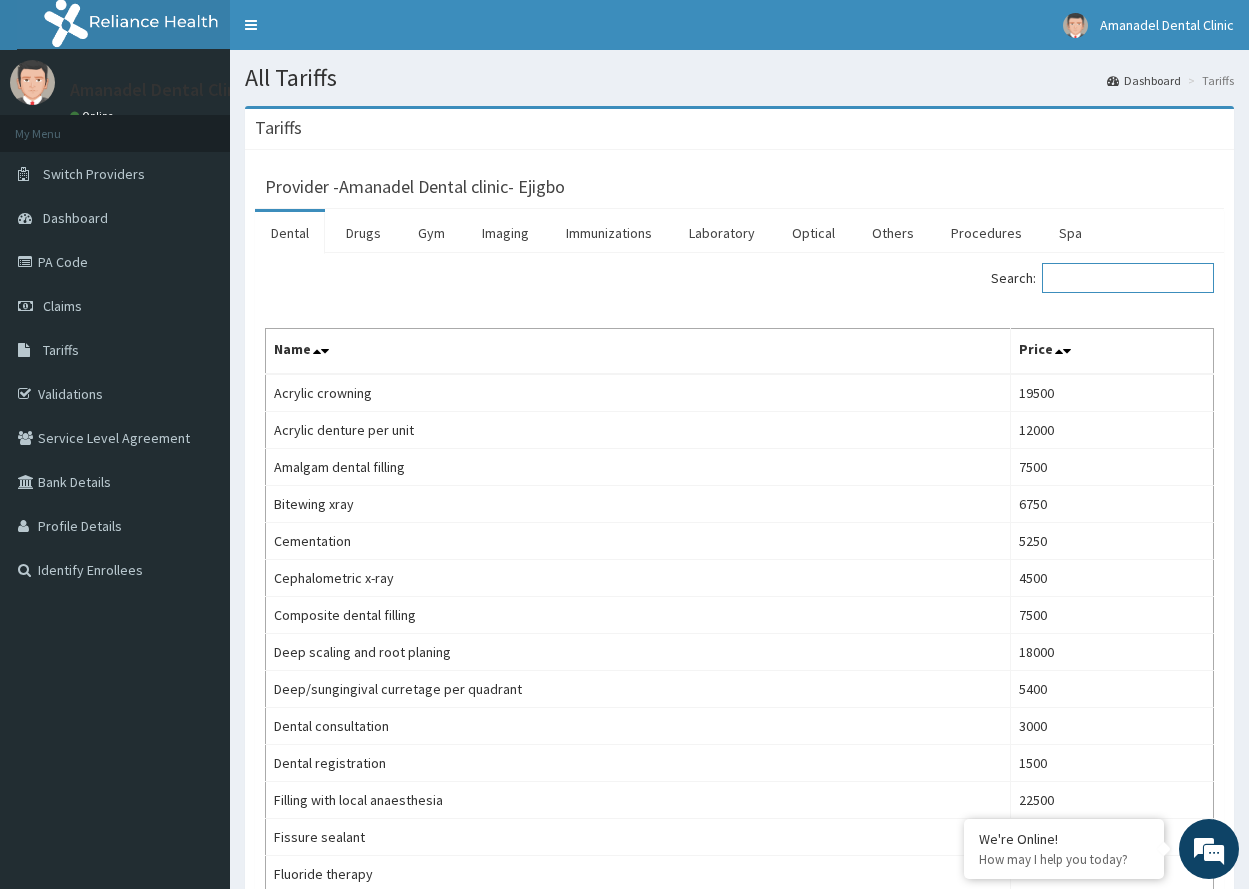 click on "Search:" at bounding box center [1128, 278] 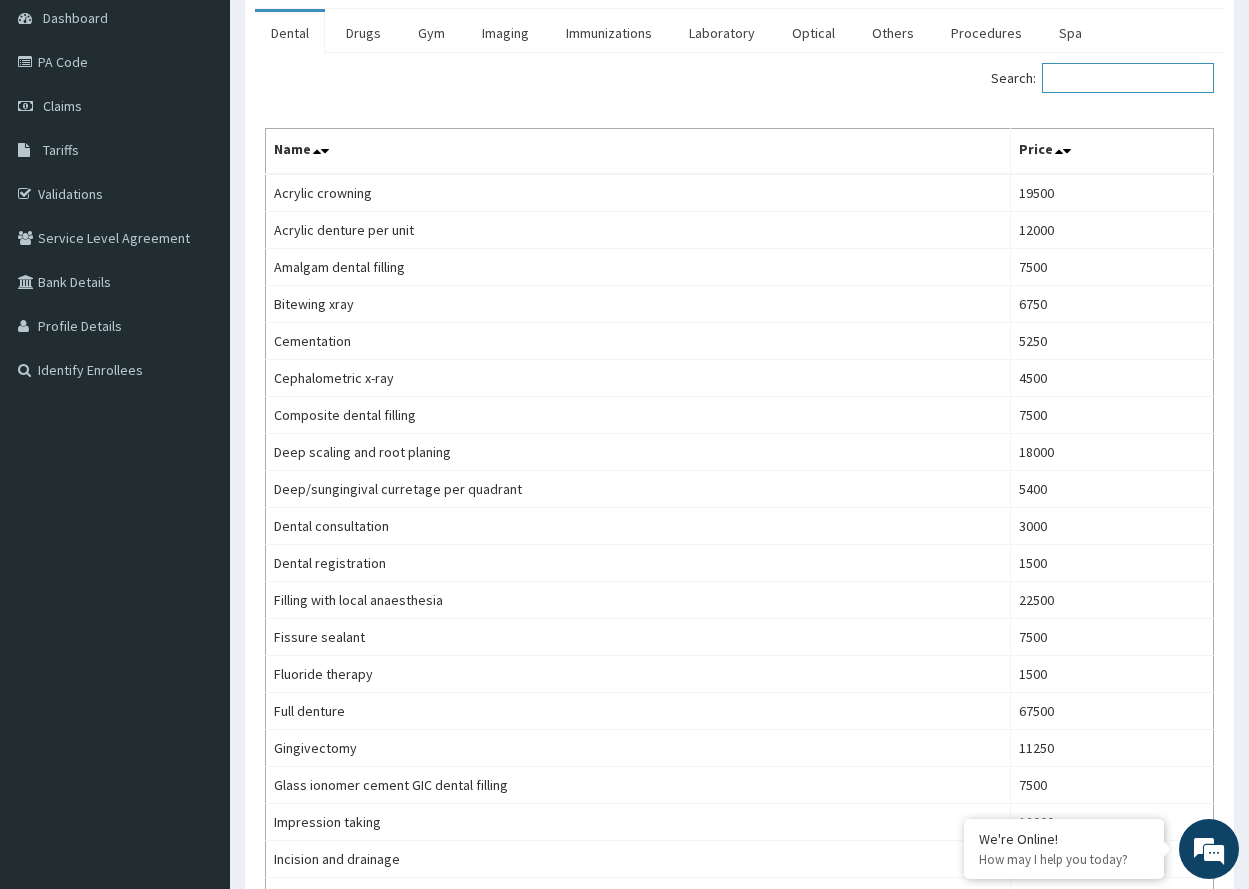 scroll, scrollTop: 0, scrollLeft: 0, axis: both 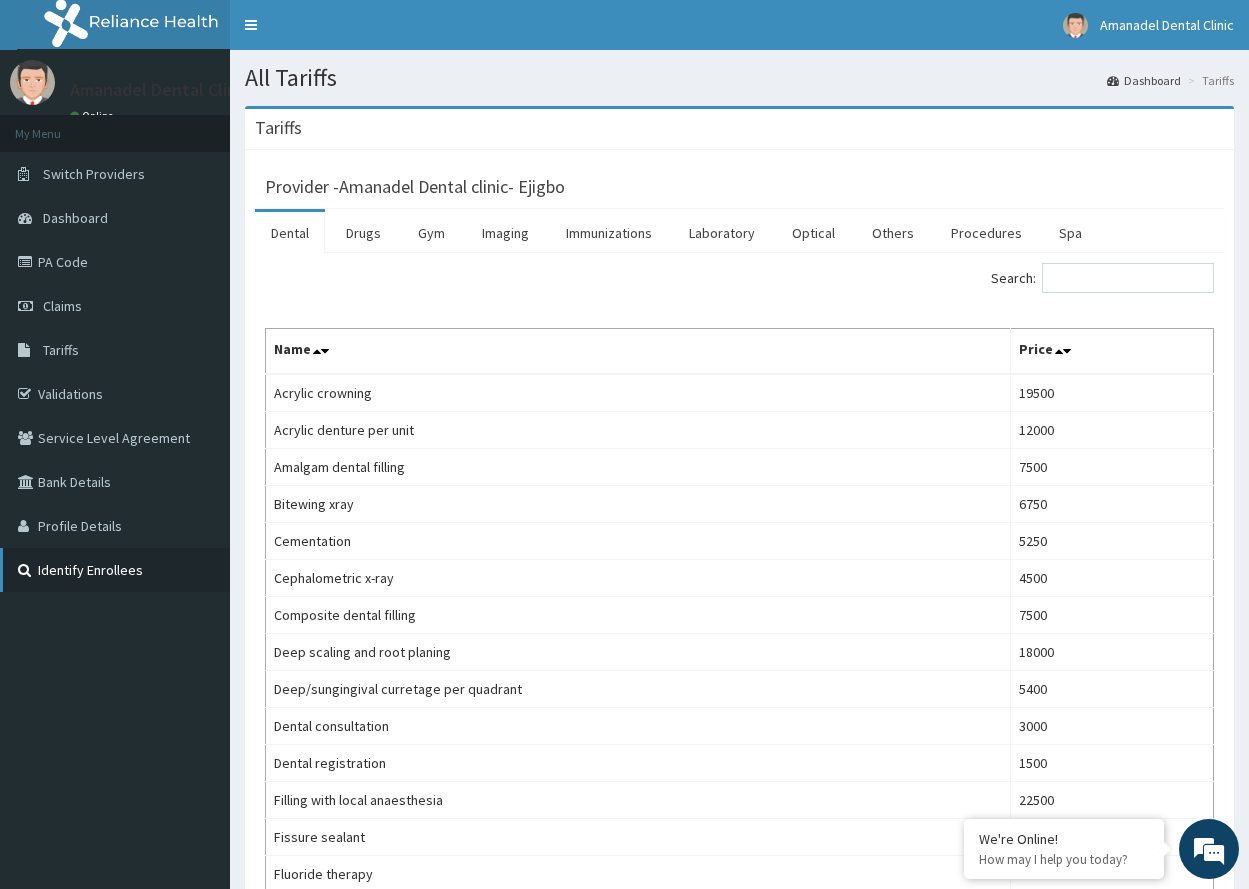 click on "Identify Enrollees" at bounding box center (115, 570) 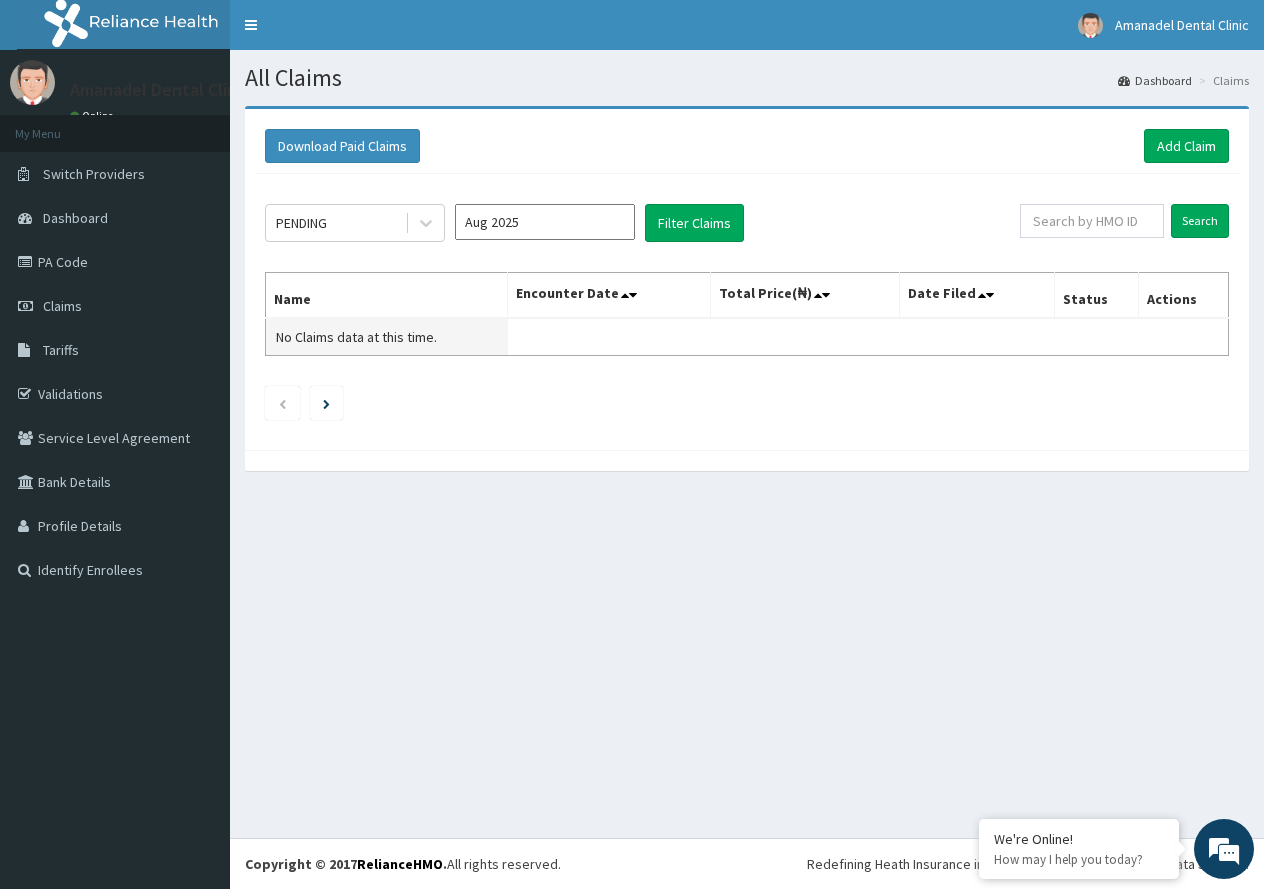 scroll, scrollTop: 0, scrollLeft: 0, axis: both 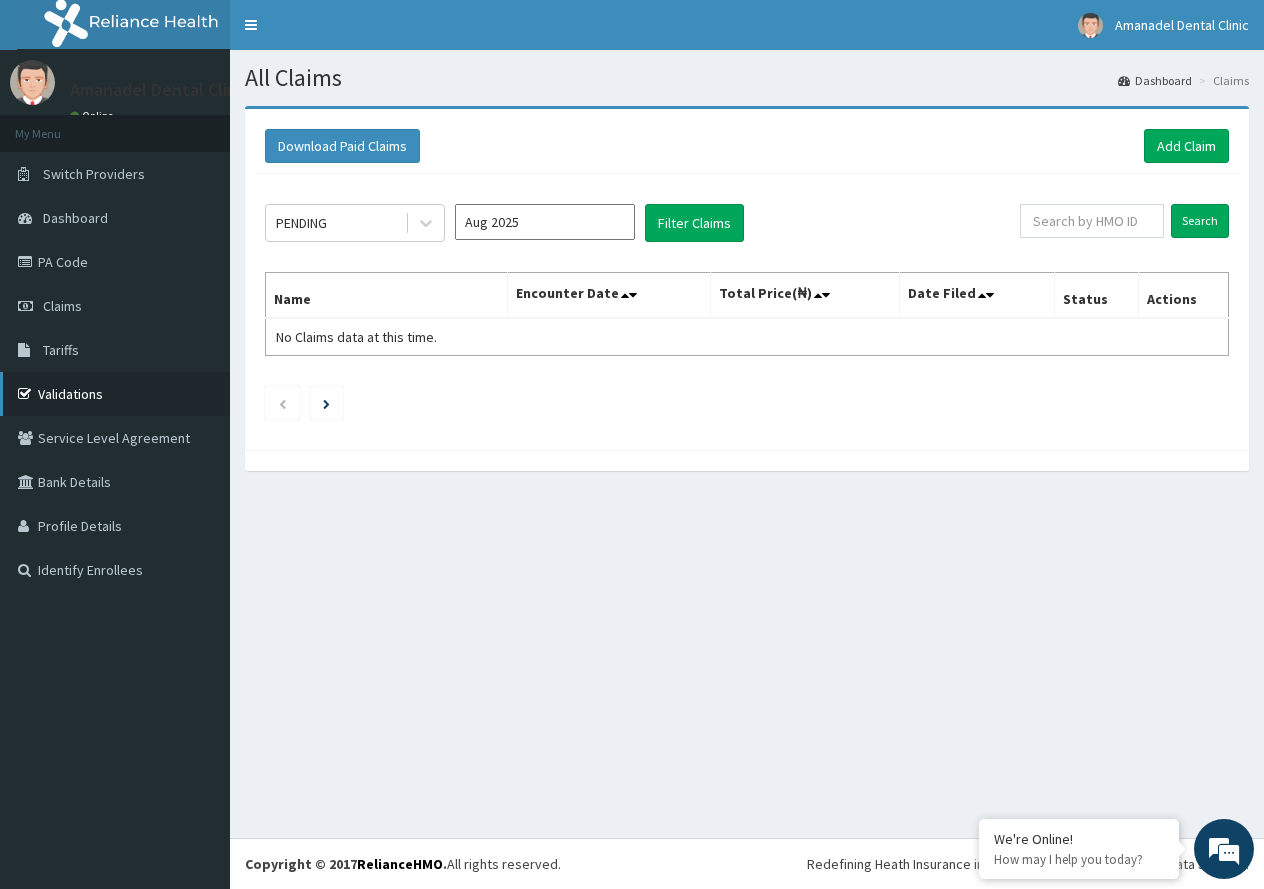 click on "Validations" at bounding box center (115, 394) 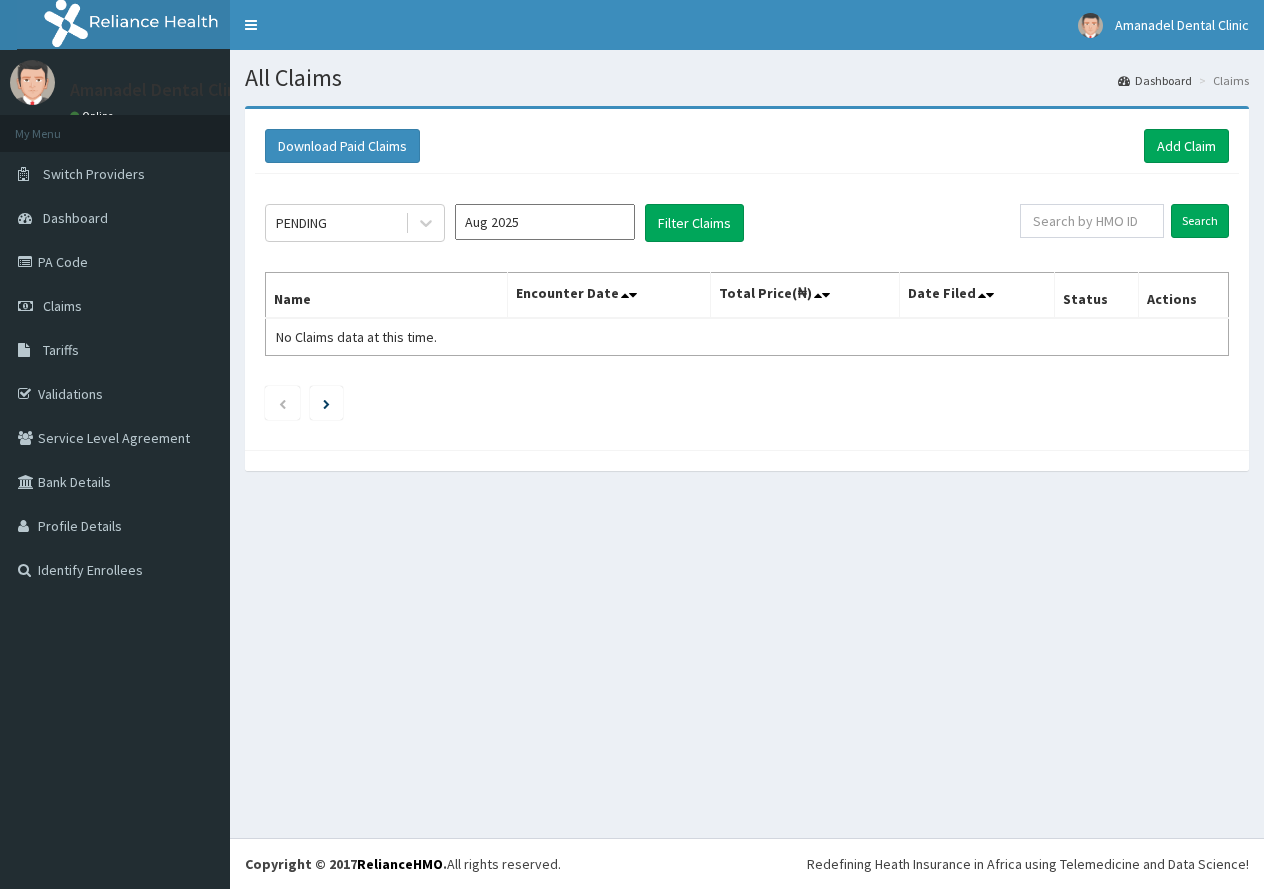 scroll, scrollTop: 0, scrollLeft: 0, axis: both 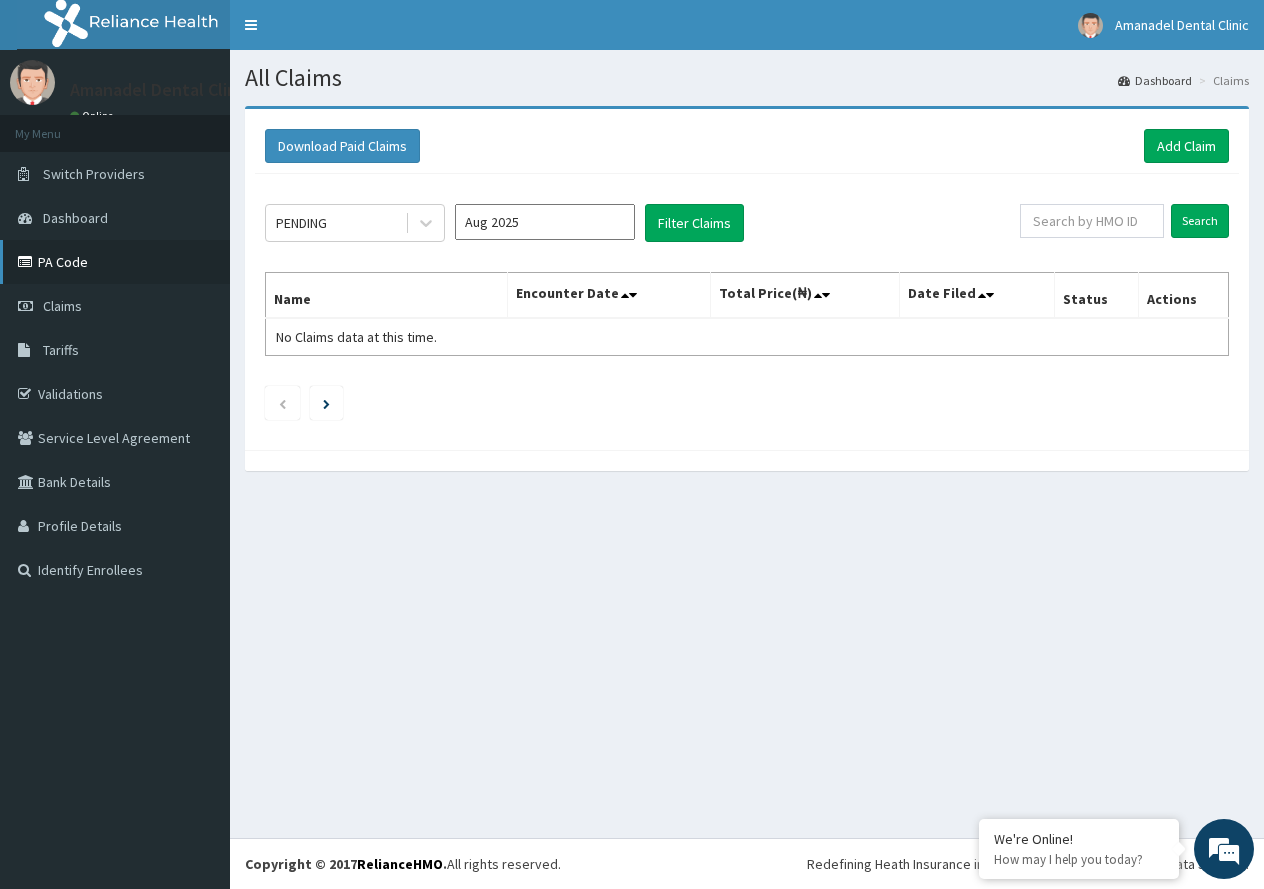 click on "PA Code" at bounding box center (115, 262) 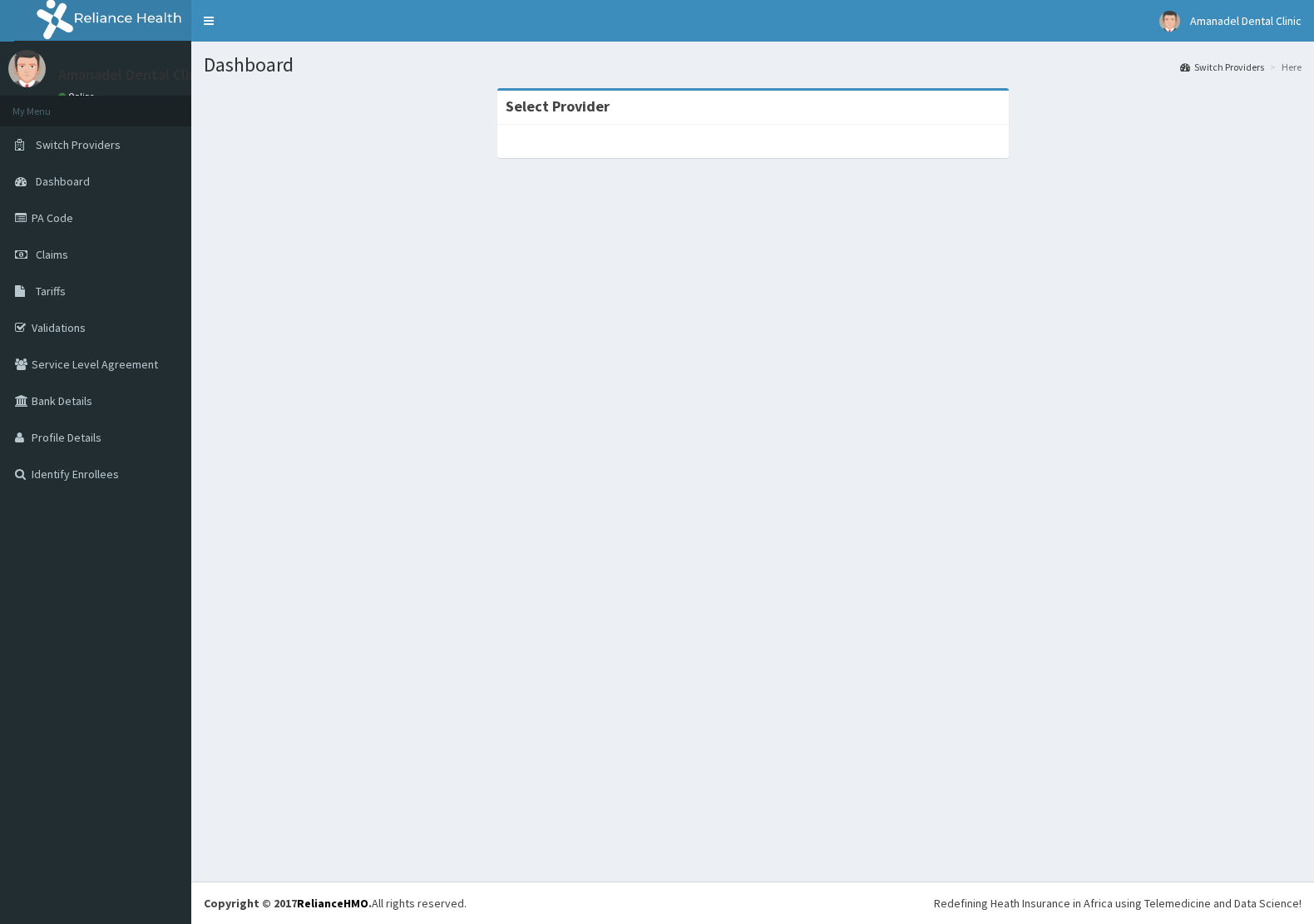 scroll, scrollTop: 0, scrollLeft: 0, axis: both 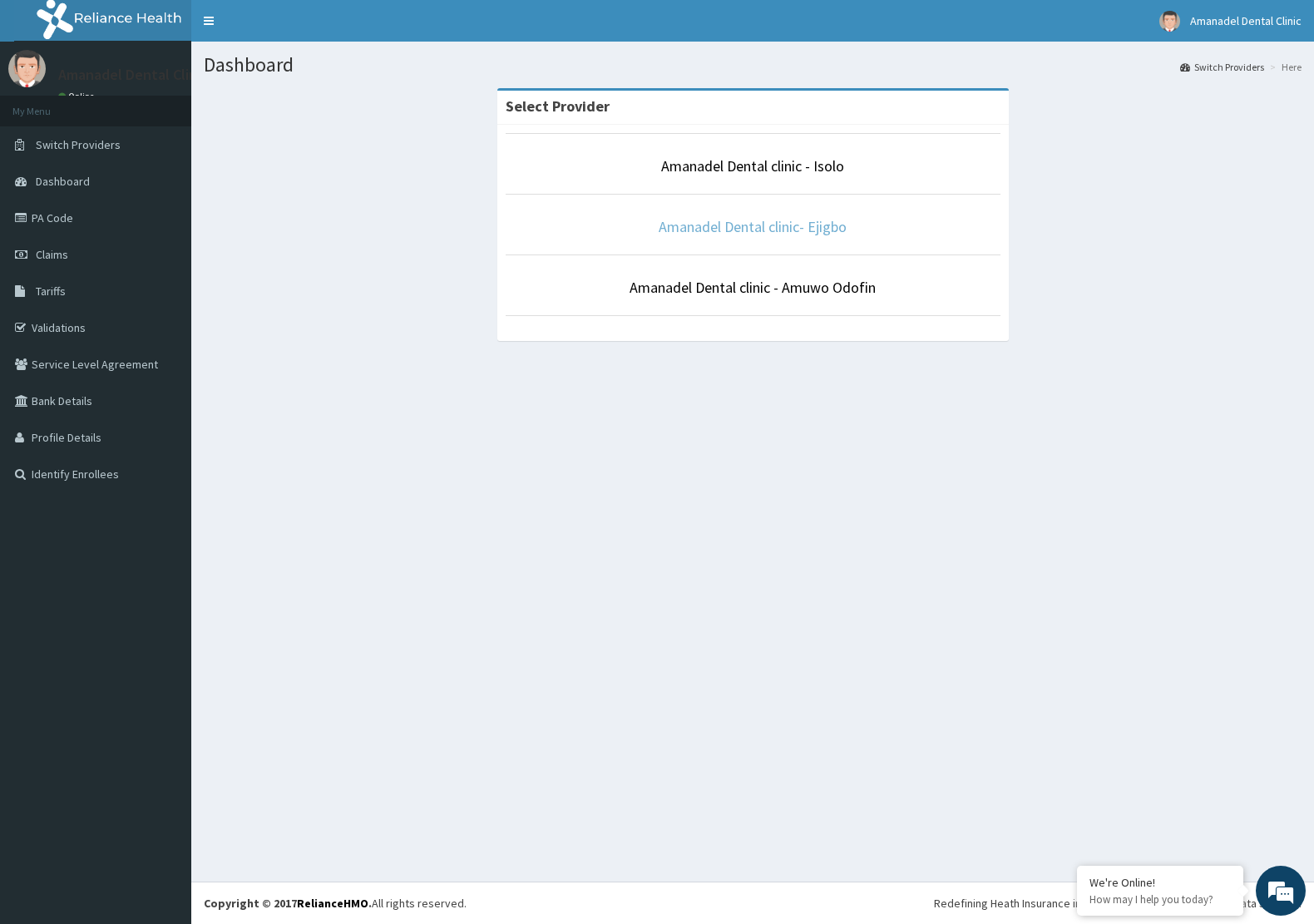 click on "Amanadel Dental clinic- Ejigbo" at bounding box center [753, 226] 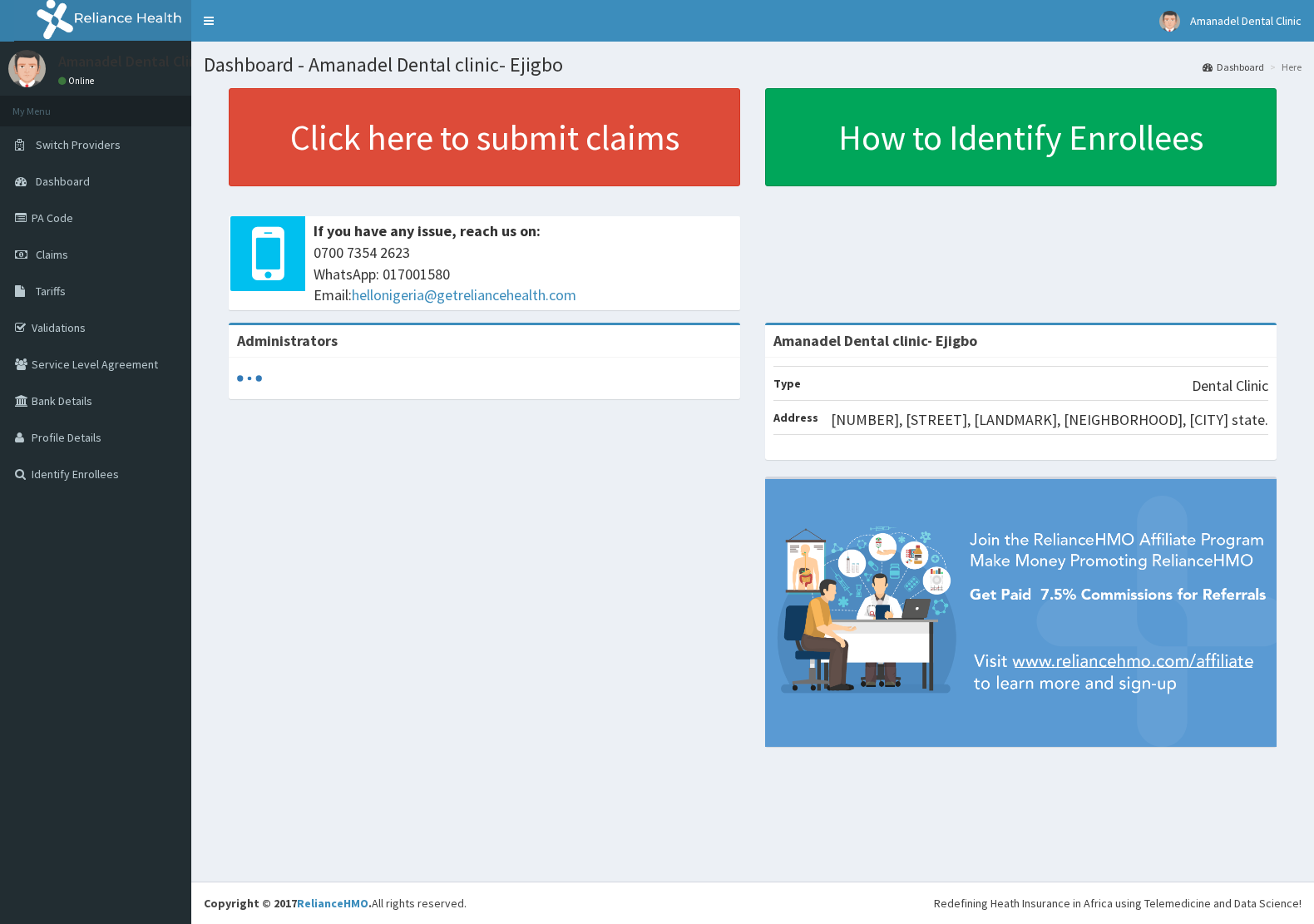 scroll, scrollTop: 0, scrollLeft: 0, axis: both 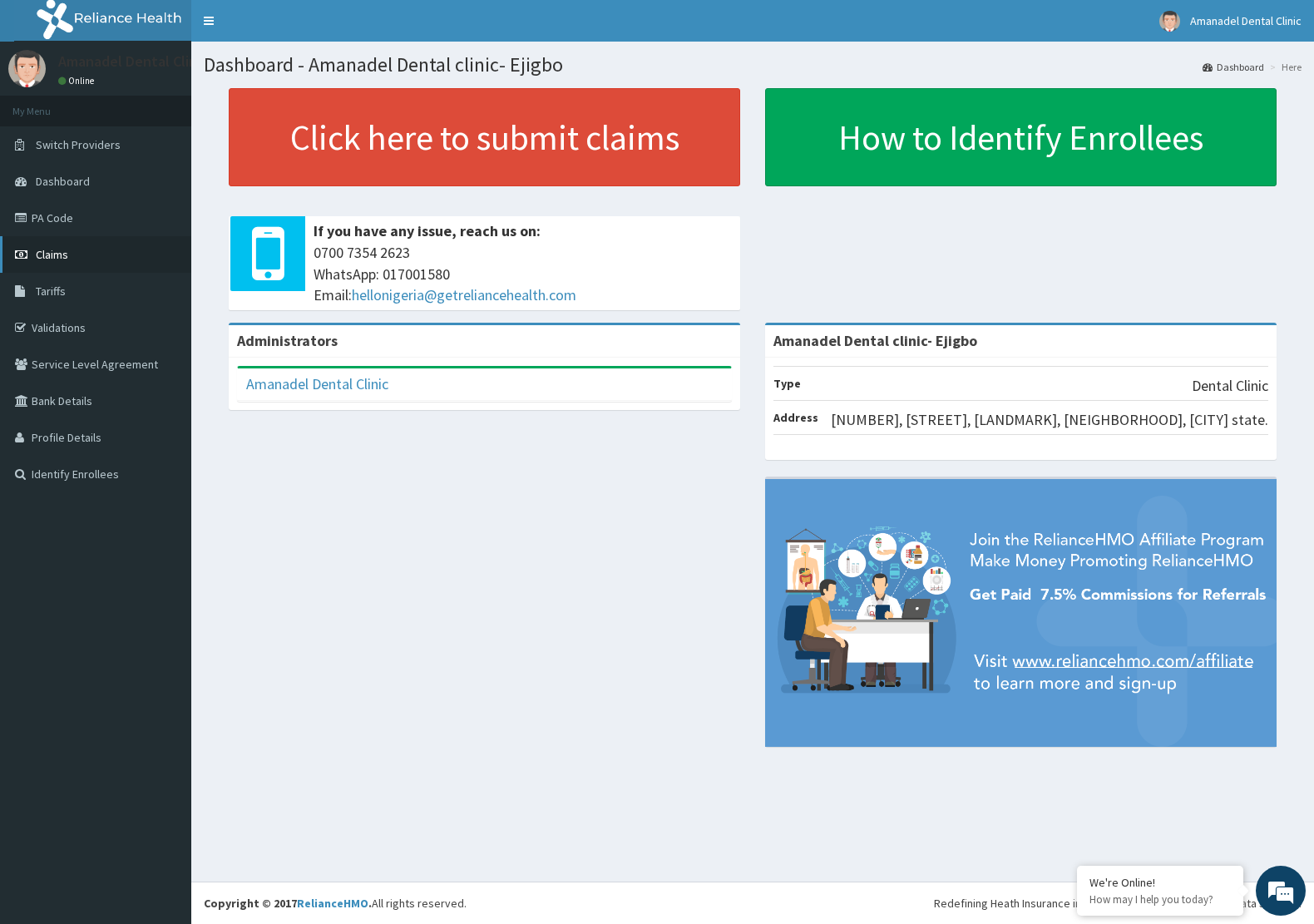 click on "Claims" at bounding box center (52, 254) 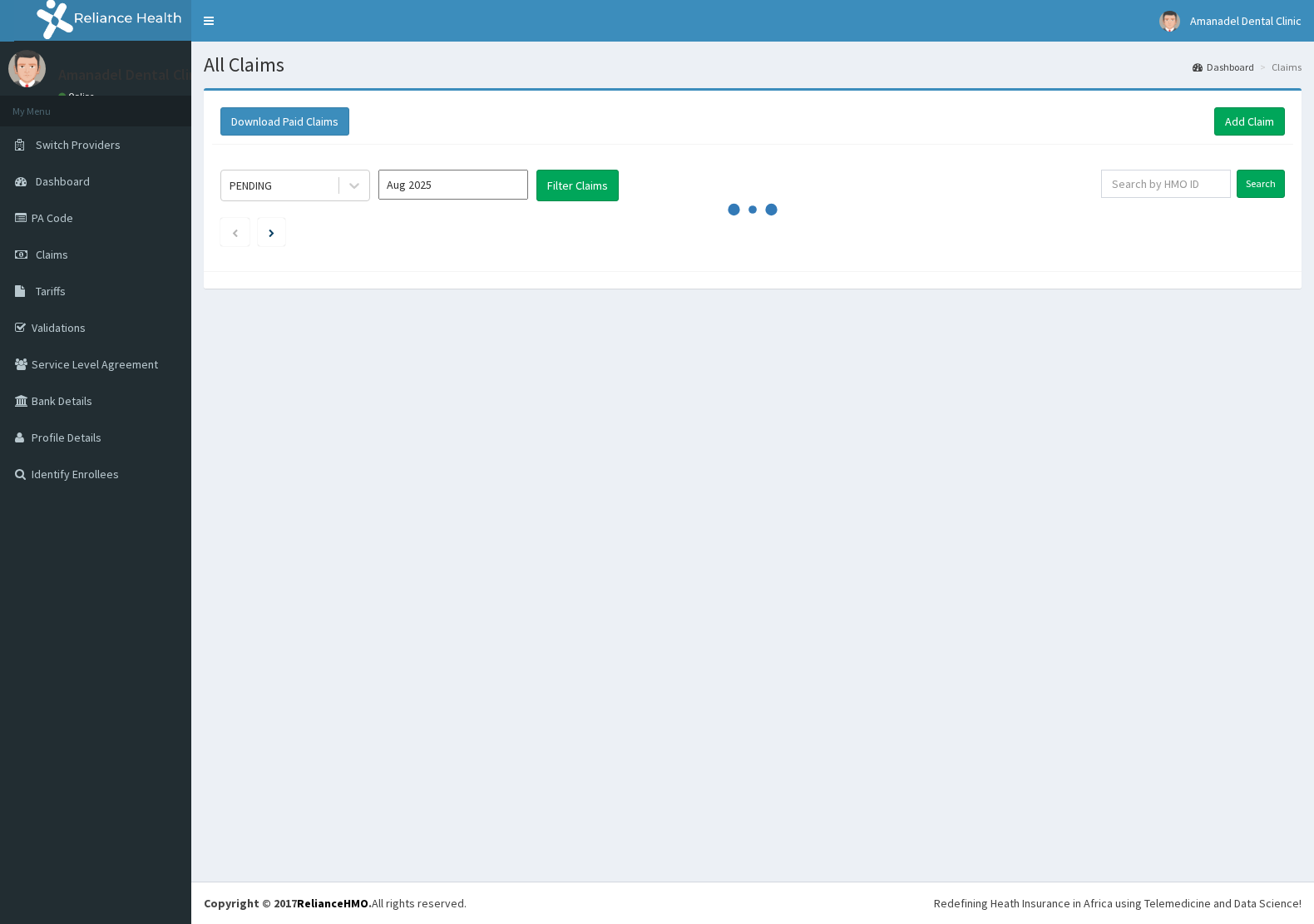scroll, scrollTop: 0, scrollLeft: 0, axis: both 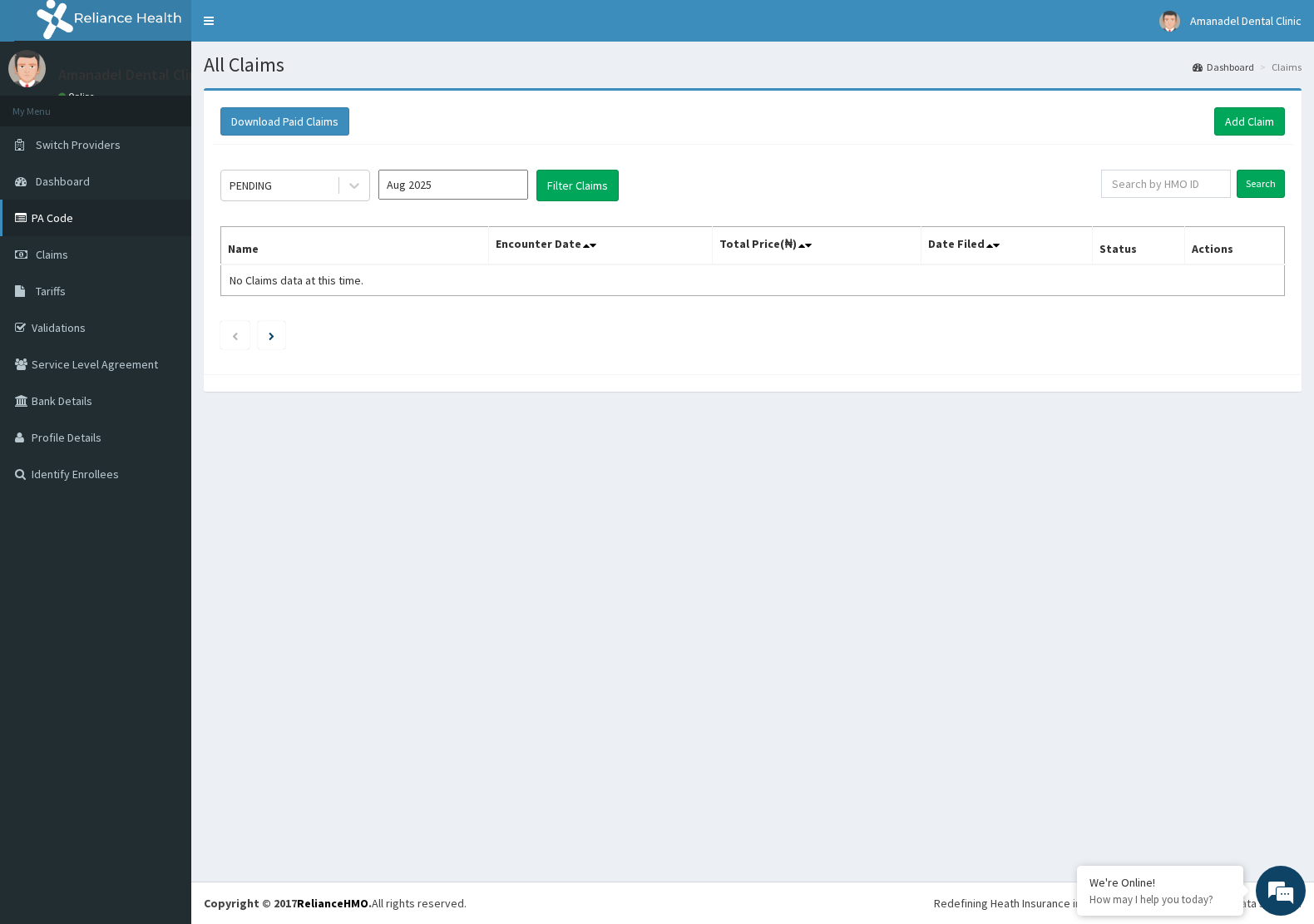 click on "PA Code" at bounding box center (96, 218) 